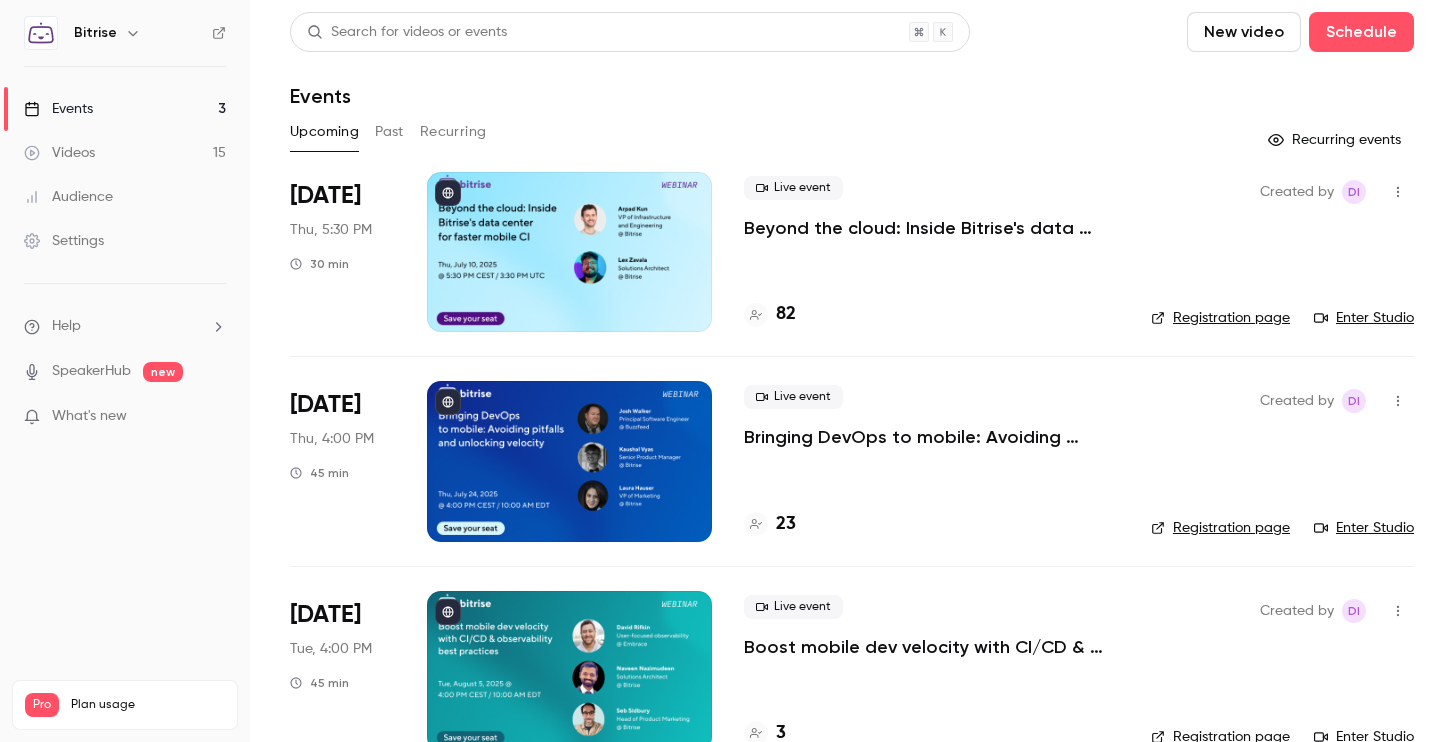 scroll, scrollTop: 0, scrollLeft: 0, axis: both 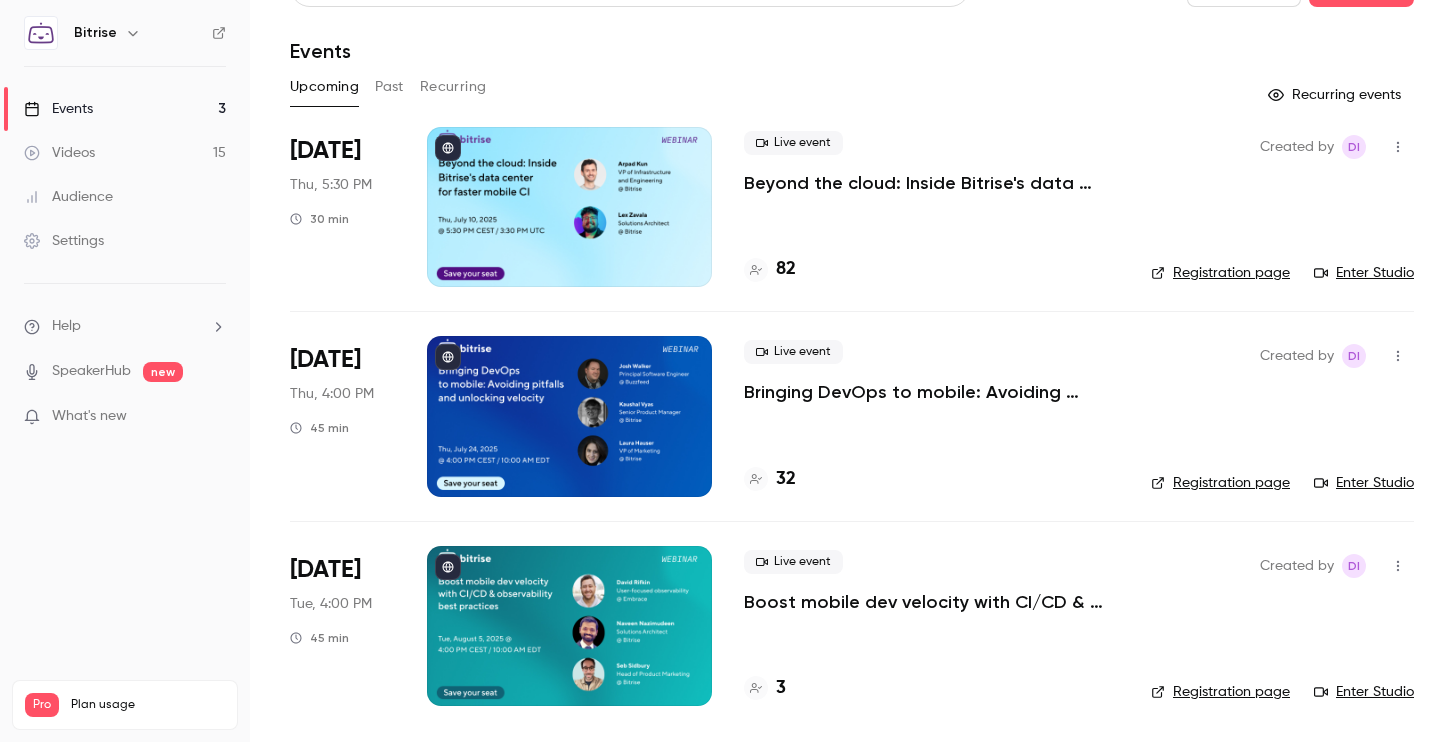 click on "Bringing DevOps to mobile: Avoiding pitfalls and unlocking velocity" at bounding box center [931, 392] 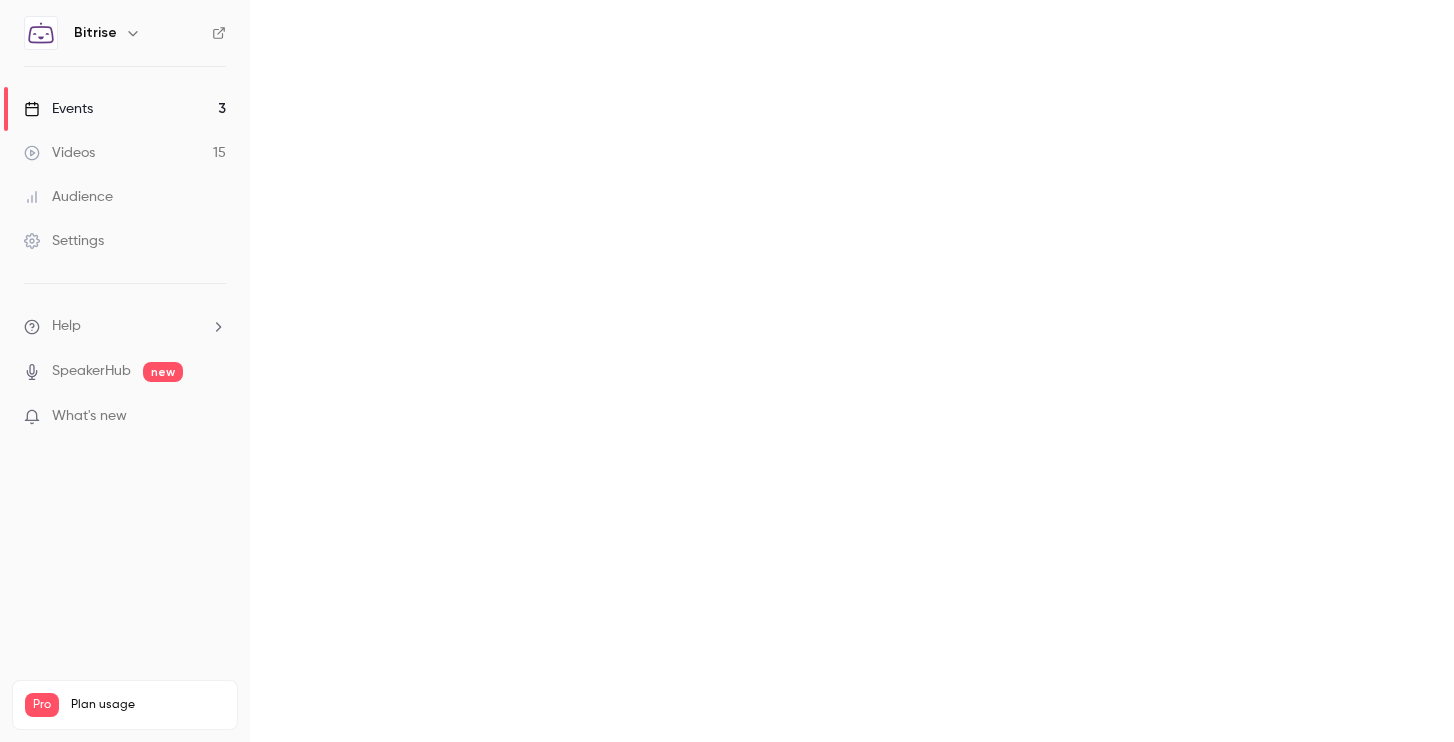 scroll, scrollTop: 0, scrollLeft: 0, axis: both 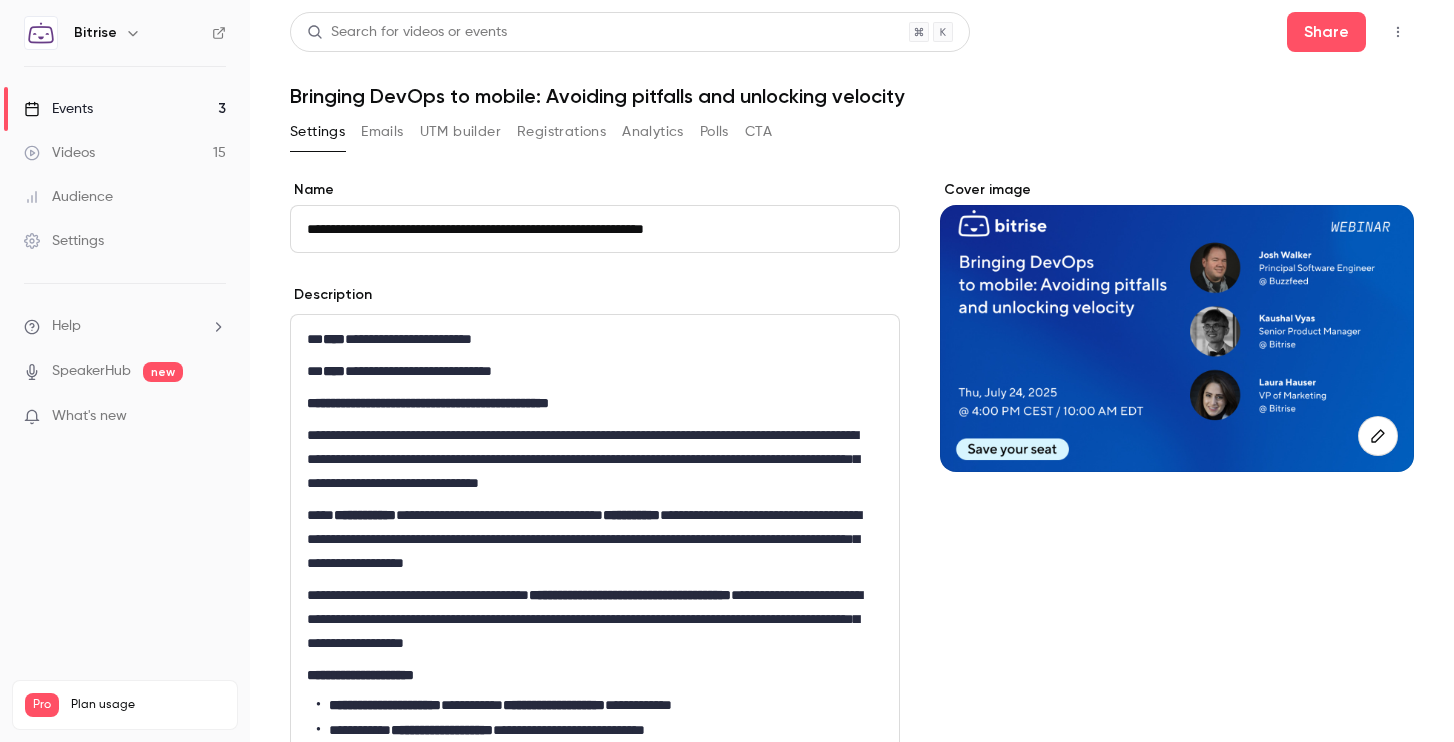 click on "Registrations" at bounding box center (561, 132) 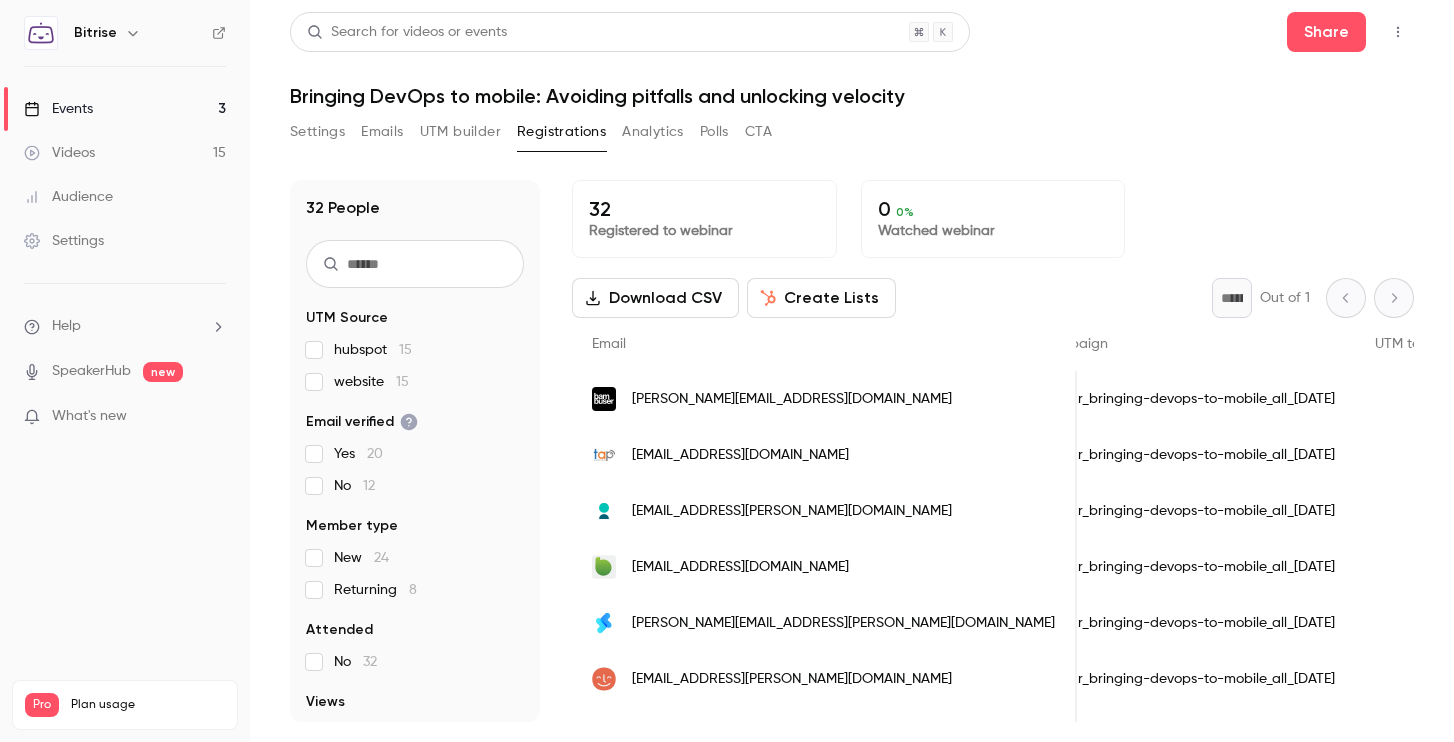 scroll, scrollTop: 0, scrollLeft: 1593, axis: horizontal 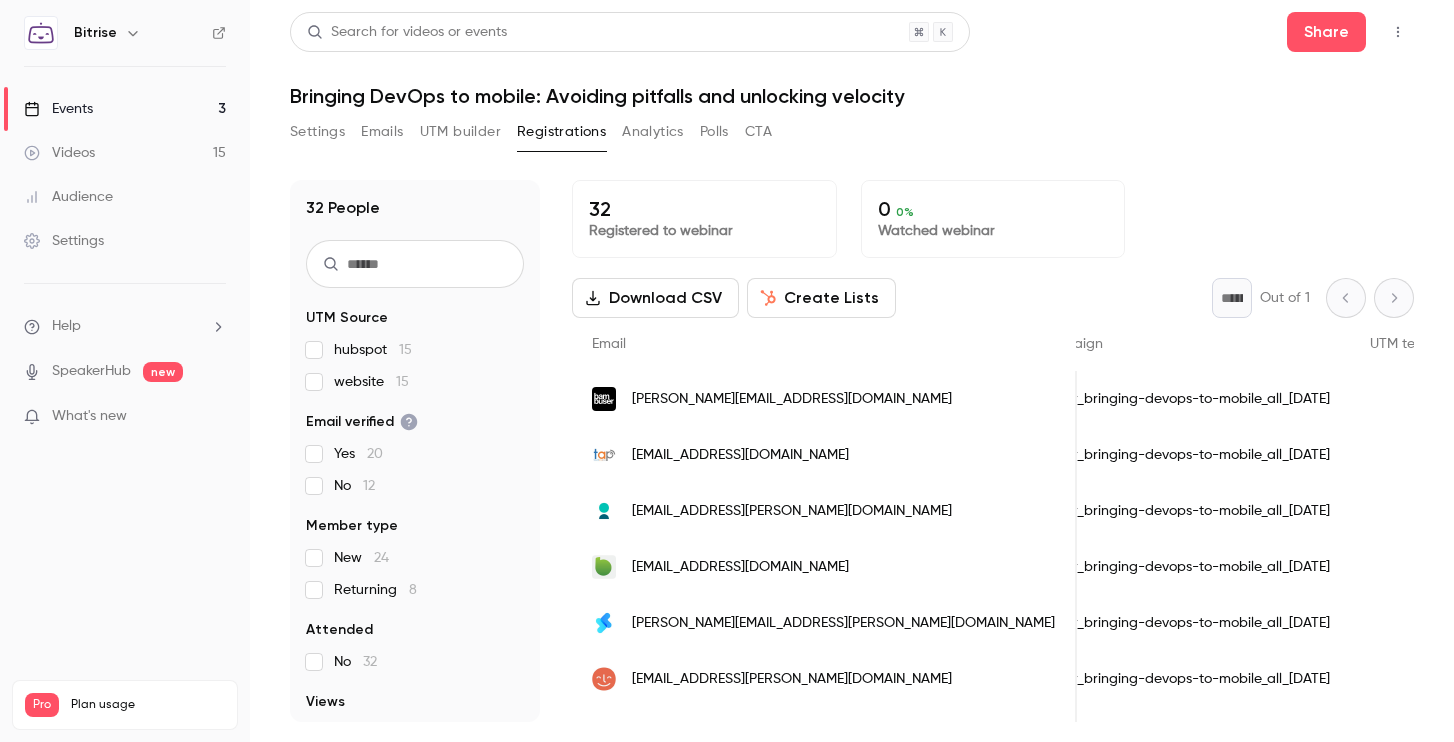 drag, startPoint x: 1218, startPoint y: 679, endPoint x: 1169, endPoint y: 675, distance: 49.162994 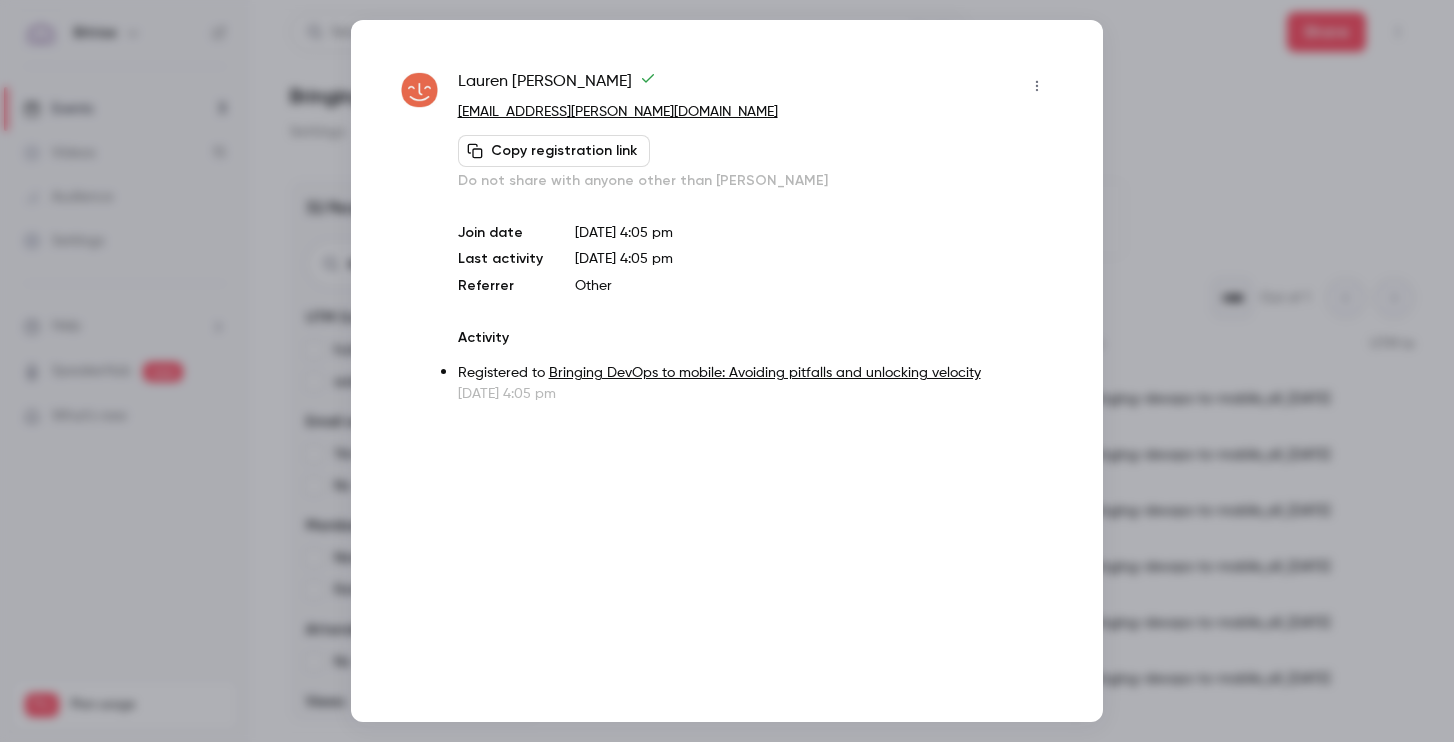 click at bounding box center [727, 371] 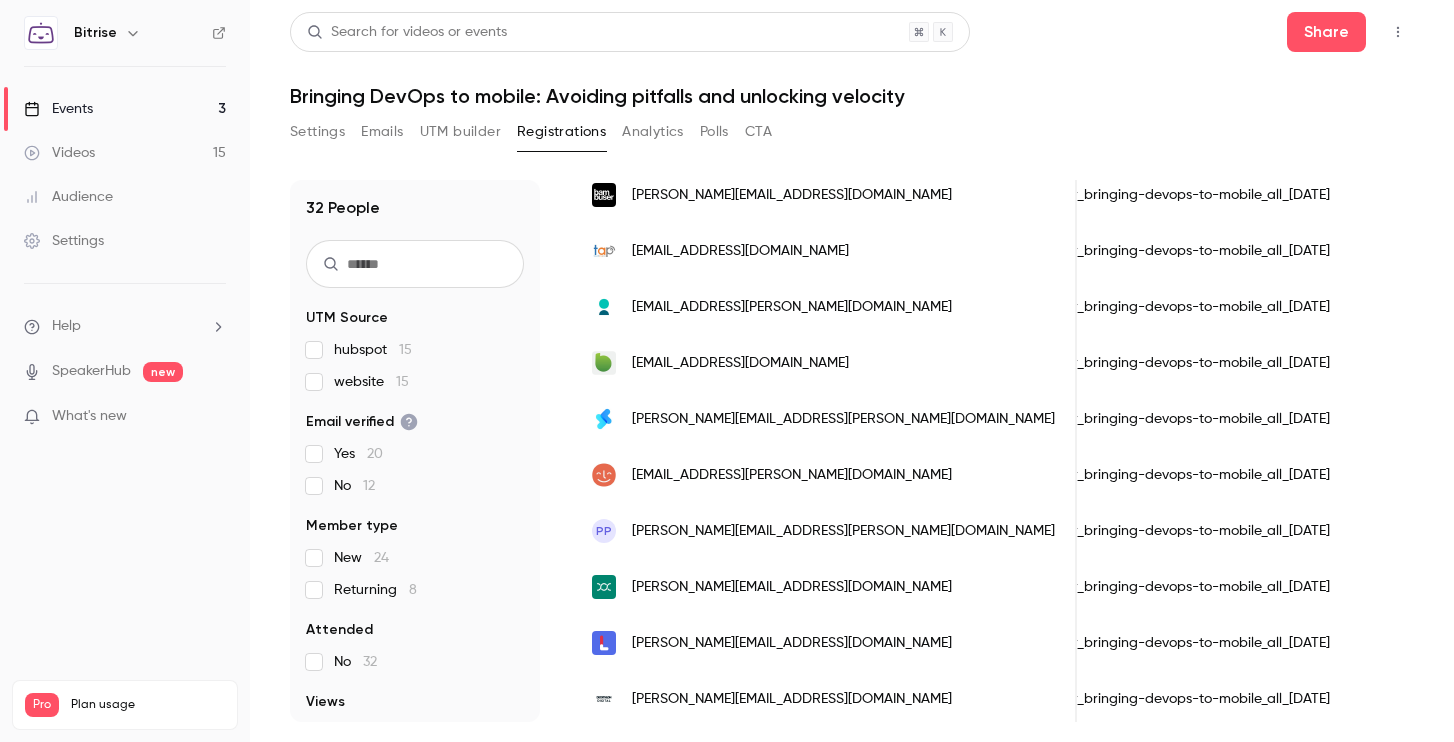 scroll, scrollTop: 209, scrollLeft: 0, axis: vertical 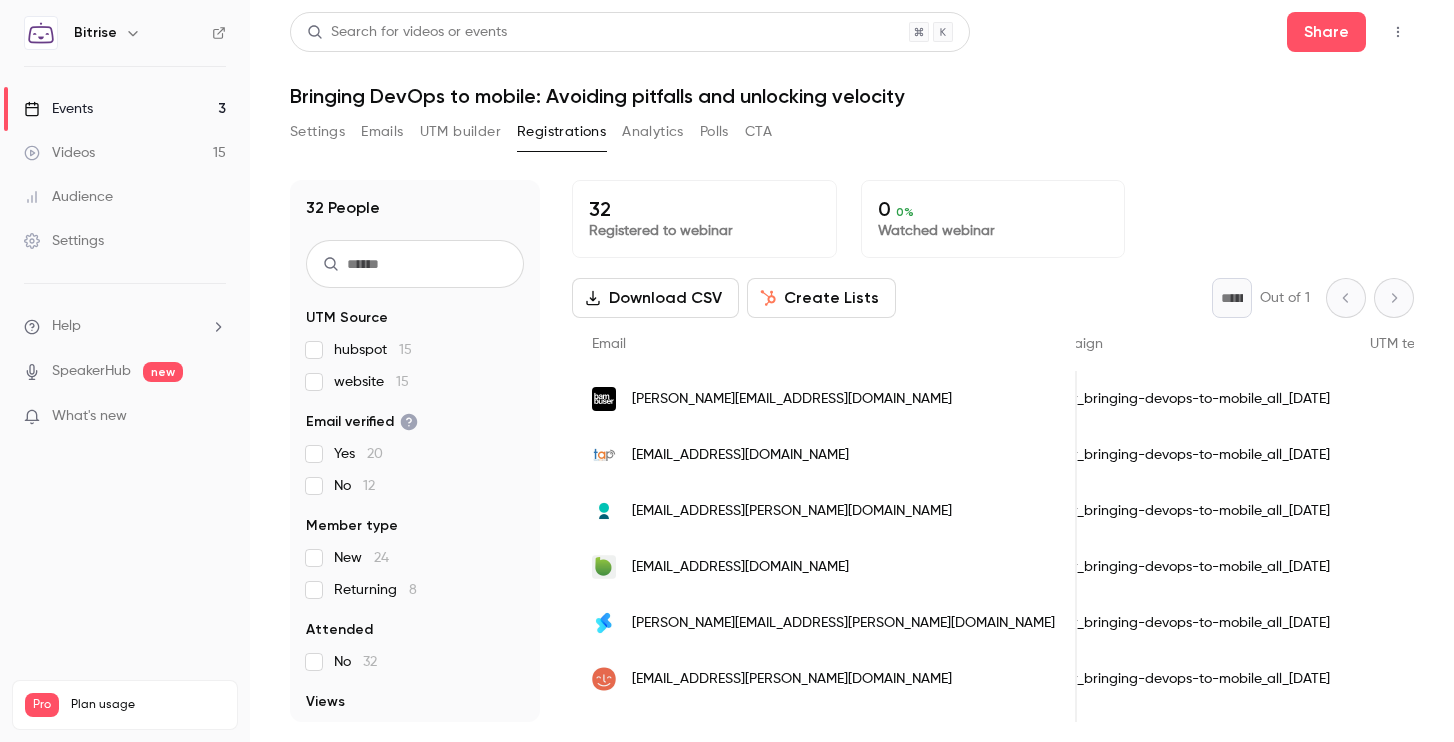 click on "UTM builder" at bounding box center [460, 132] 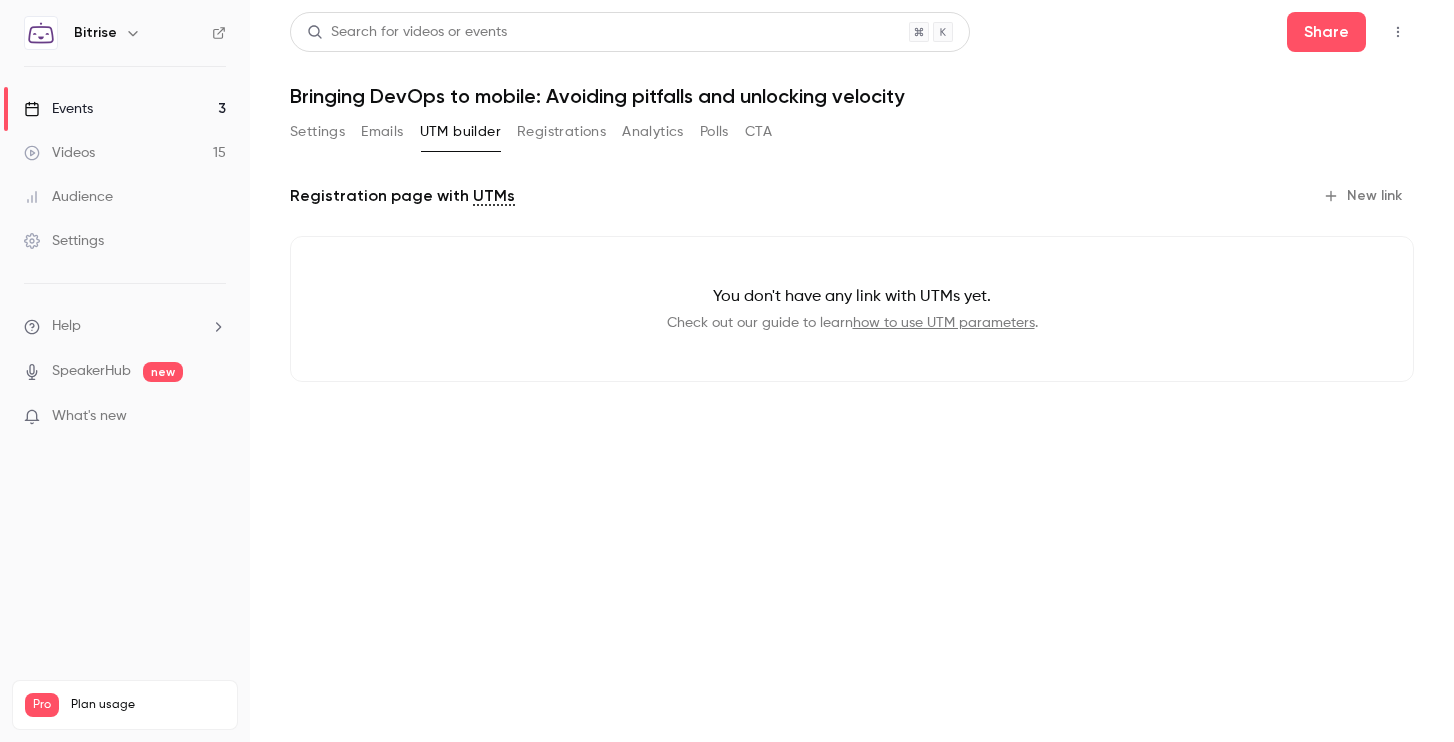 click on "Registrations" at bounding box center [561, 132] 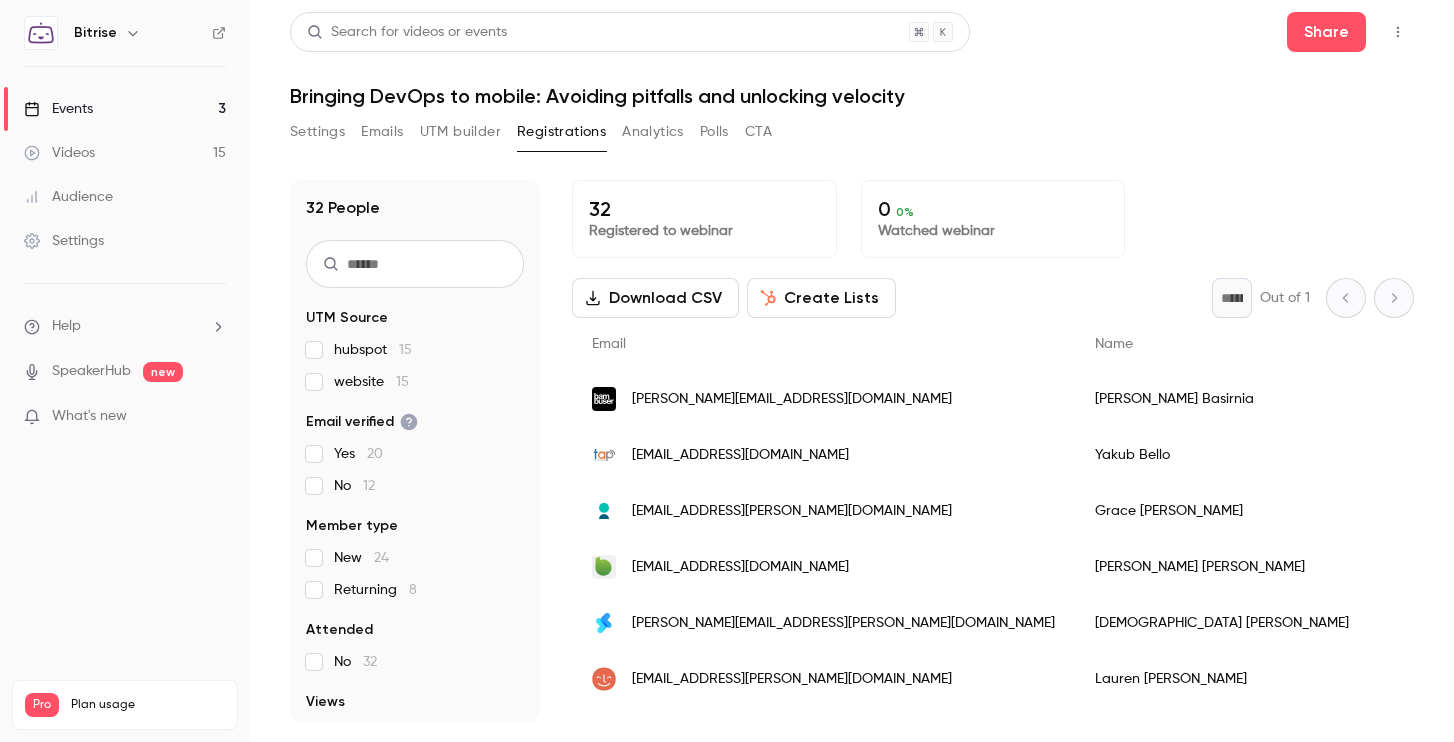 click on "Events 3" at bounding box center [125, 109] 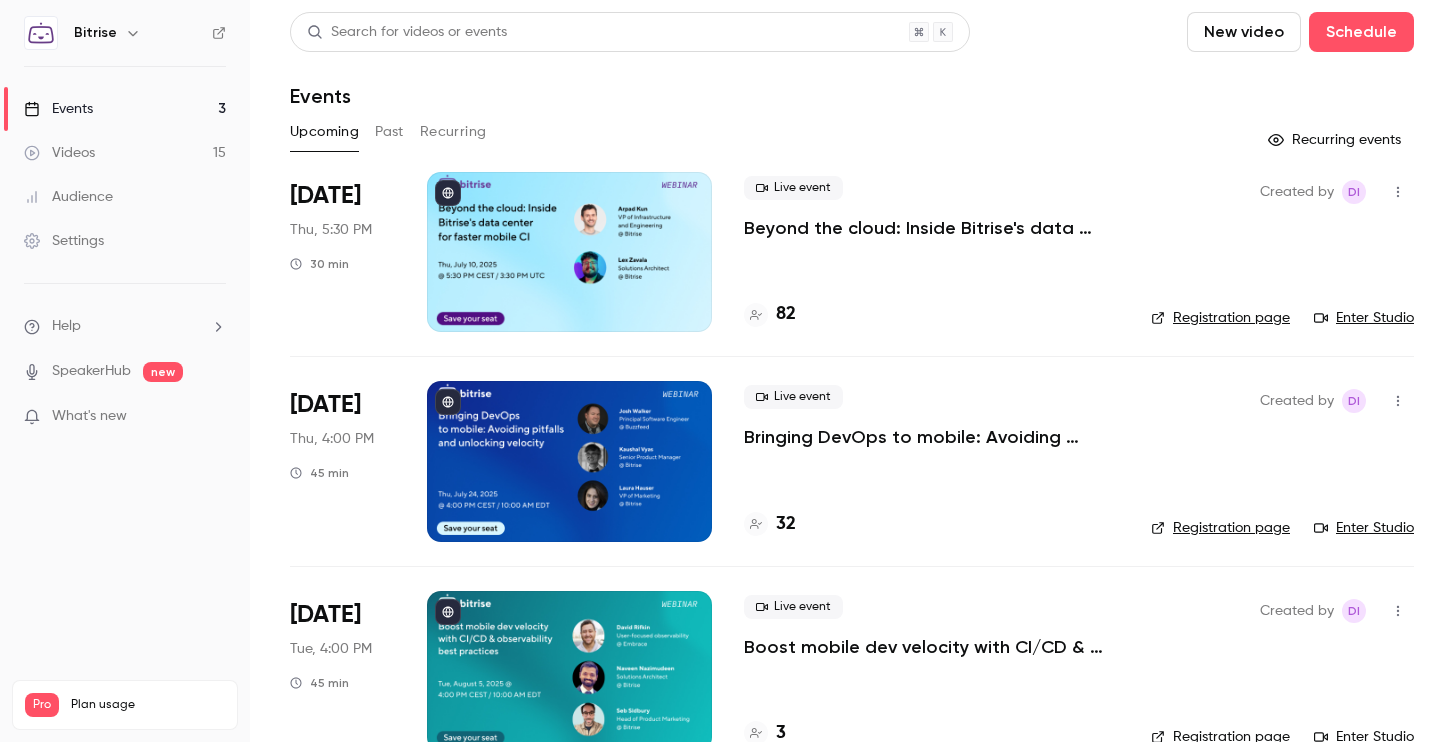 scroll, scrollTop: 46, scrollLeft: 0, axis: vertical 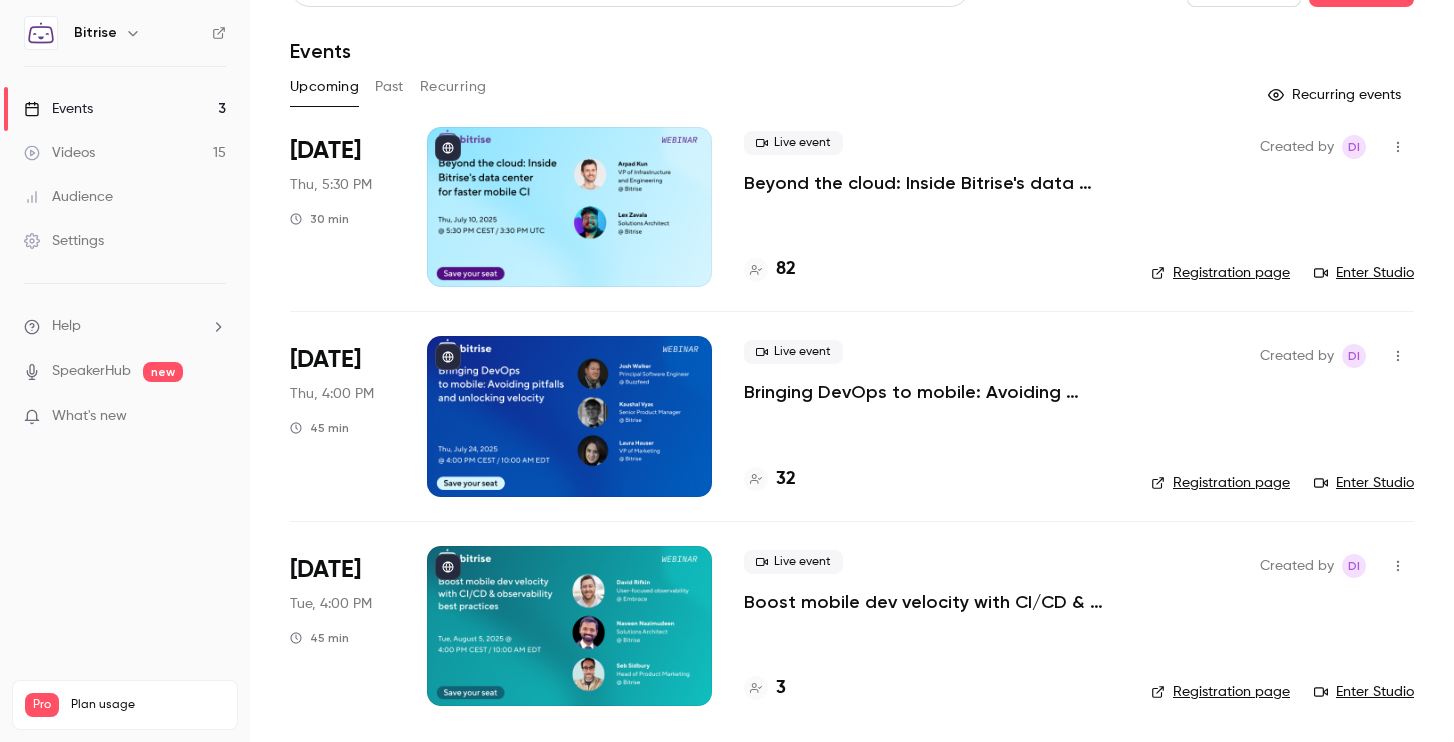 click on "Bringing DevOps to mobile: Avoiding pitfalls and unlocking velocity" at bounding box center (931, 392) 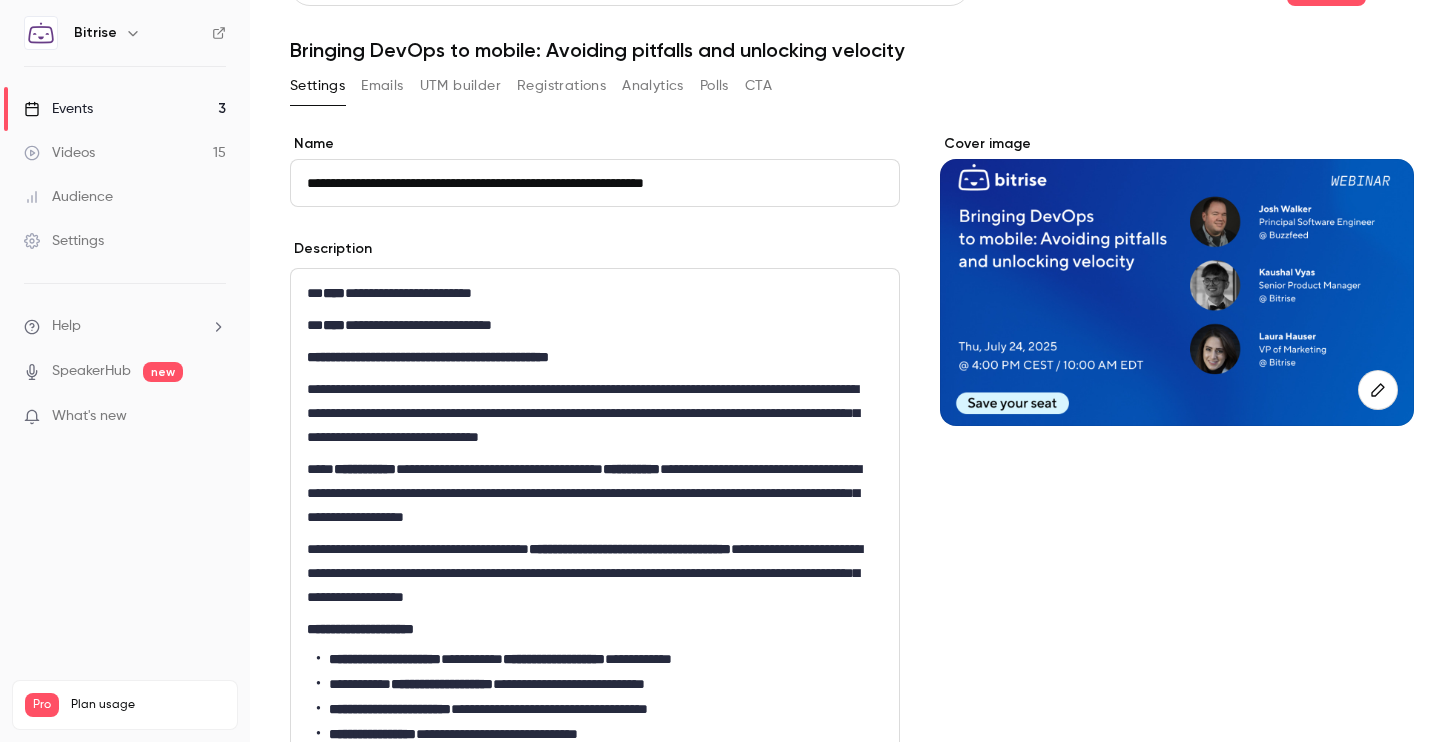 click on "Registrations" at bounding box center (561, 86) 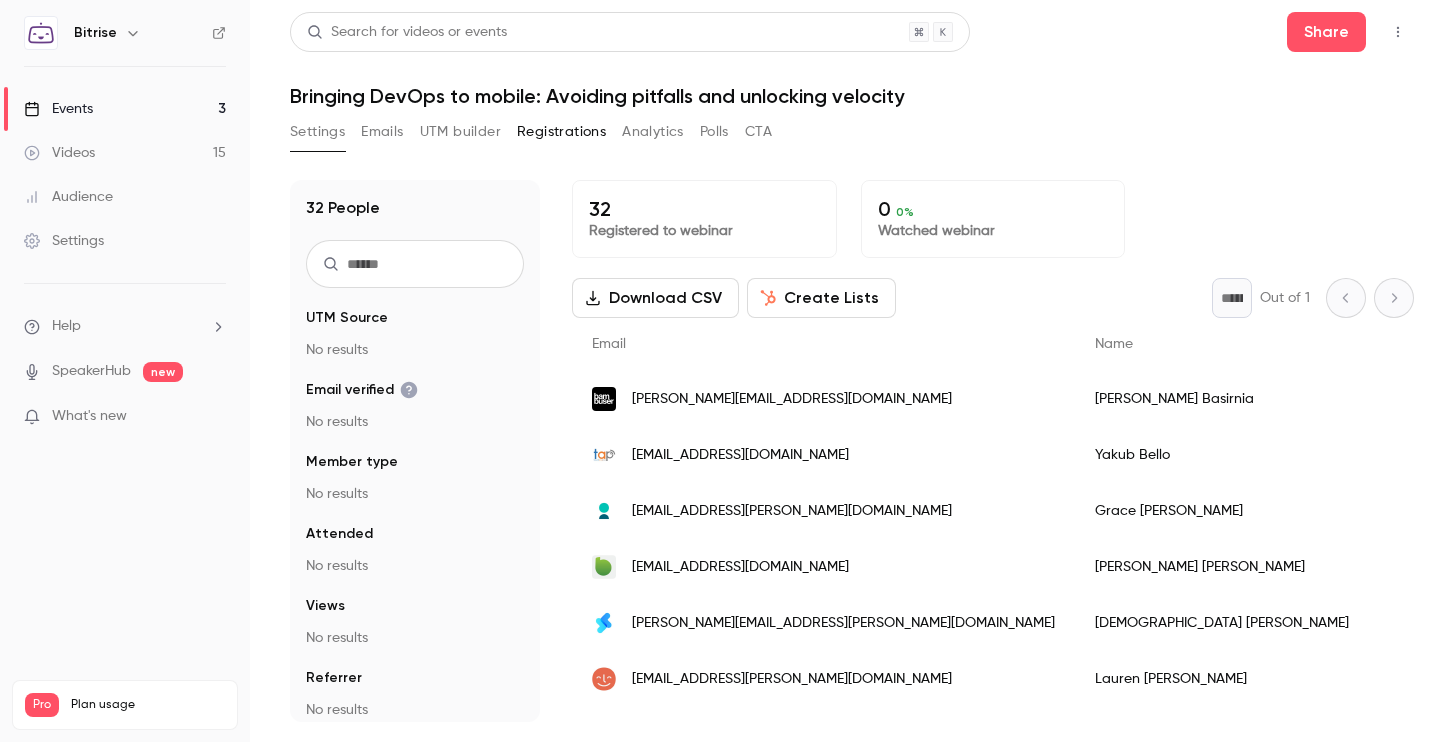 scroll, scrollTop: 0, scrollLeft: 0, axis: both 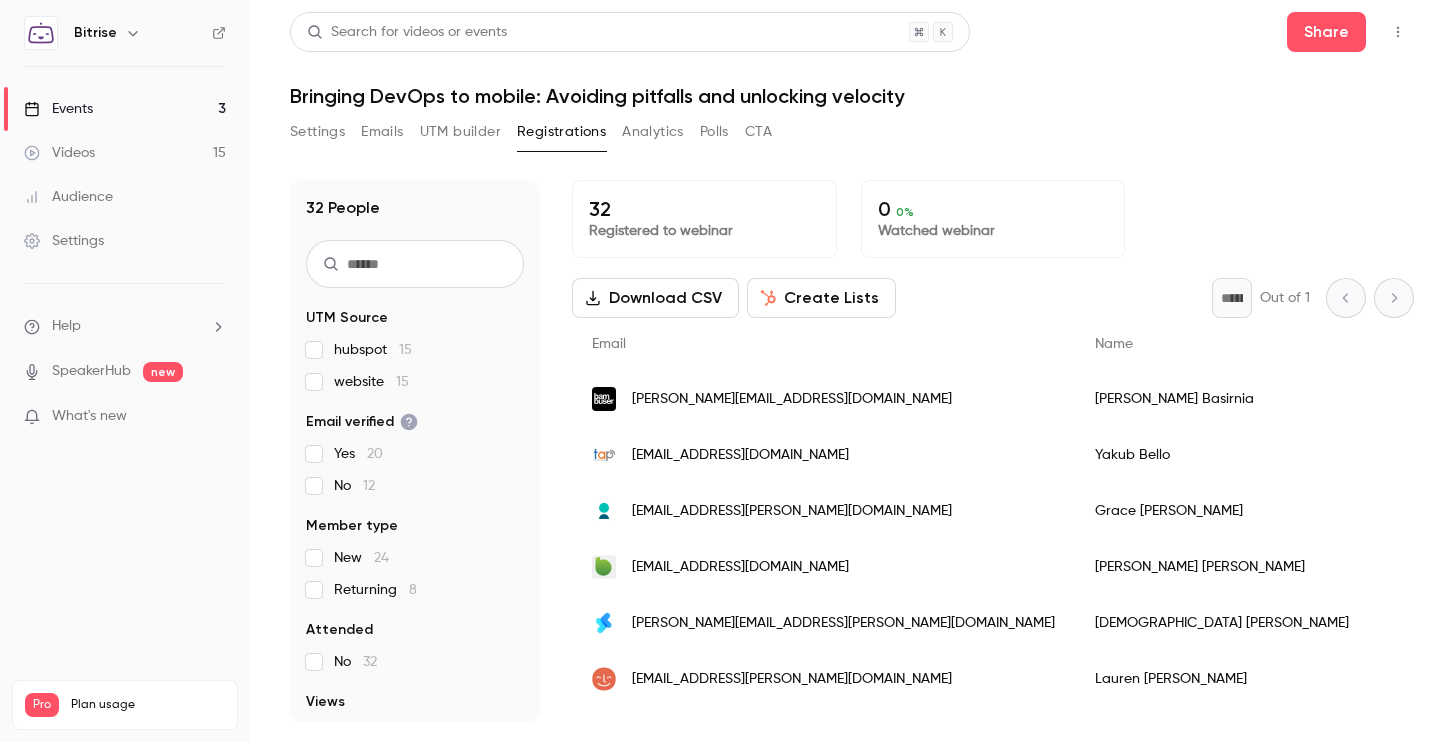 click on "Audience" at bounding box center [68, 197] 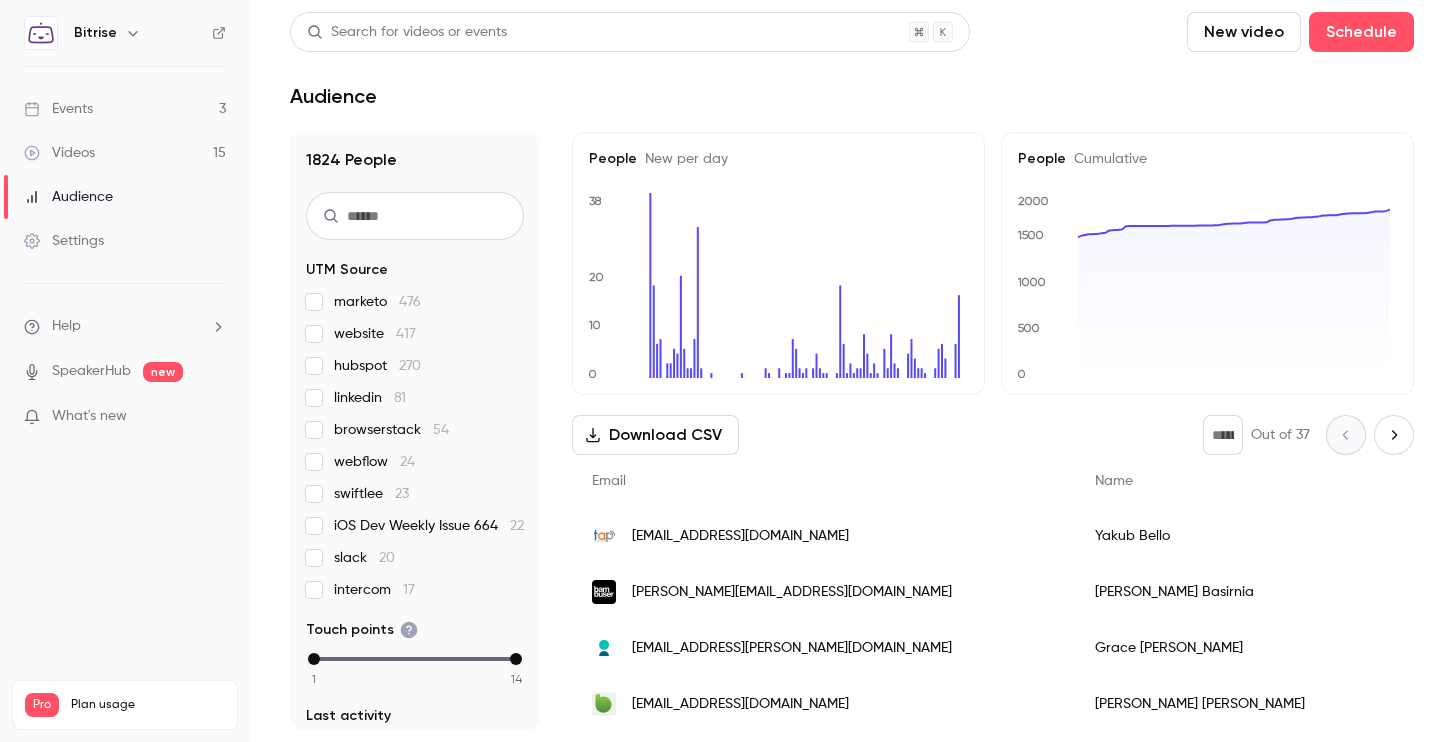 click on "Events 3" at bounding box center [125, 109] 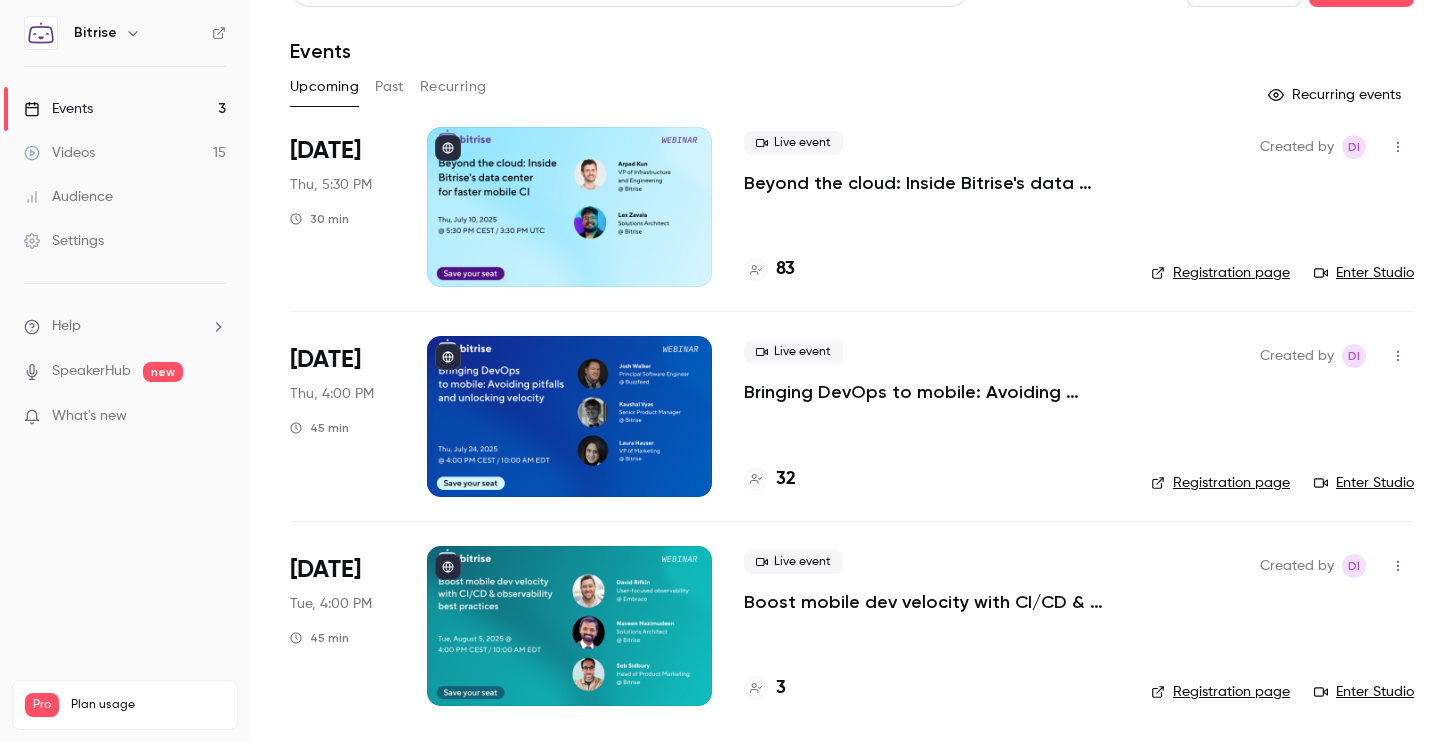 scroll, scrollTop: 0, scrollLeft: 0, axis: both 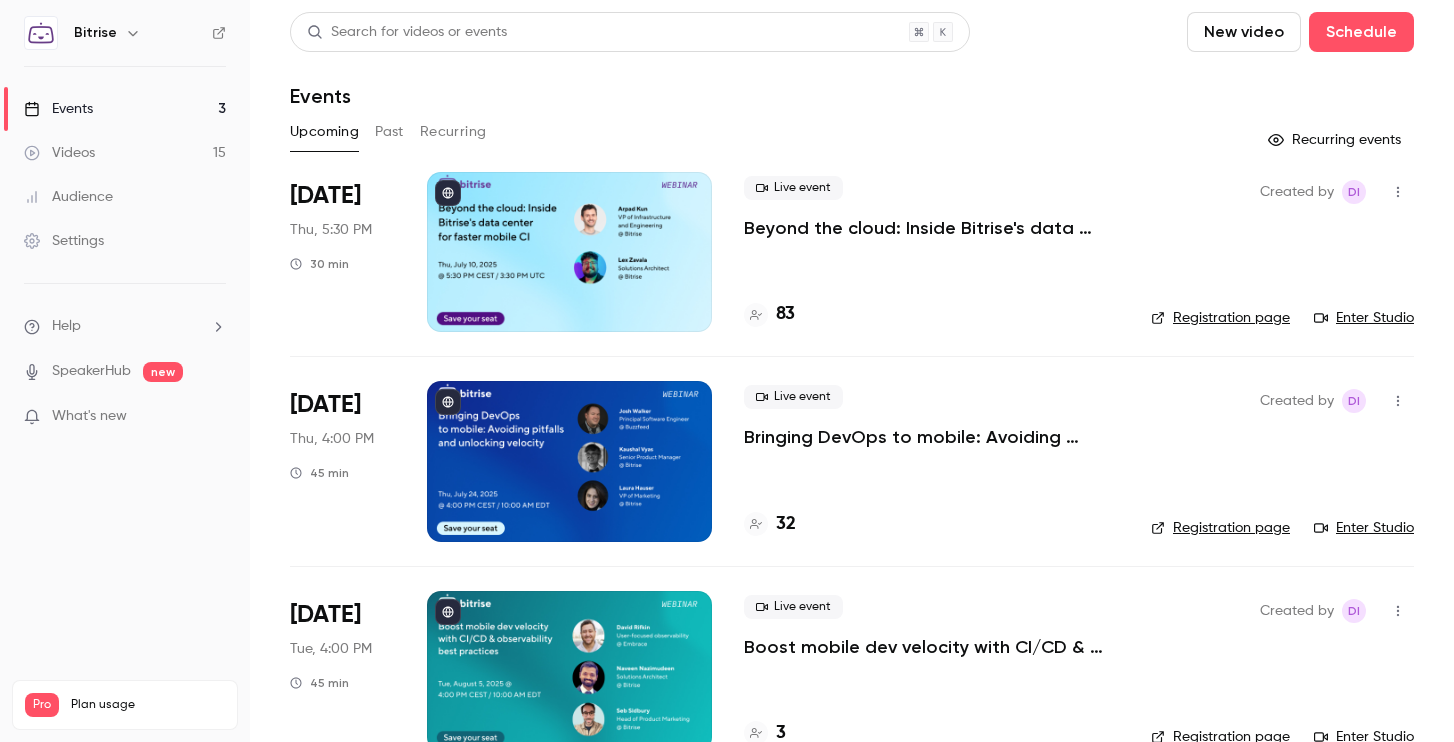 click on "Bringing DevOps to mobile: Avoiding pitfalls and unlocking velocity" at bounding box center (931, 437) 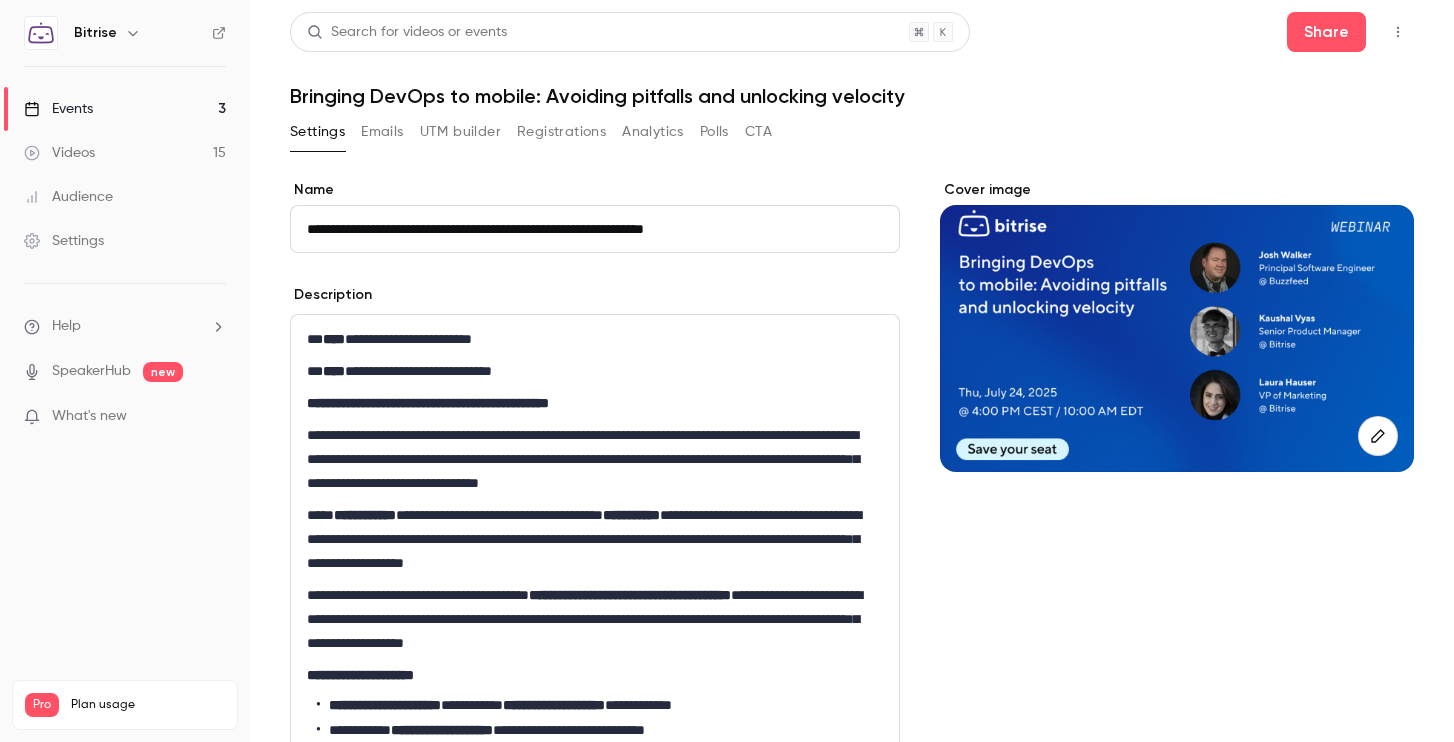 click on "Registrations" at bounding box center [561, 132] 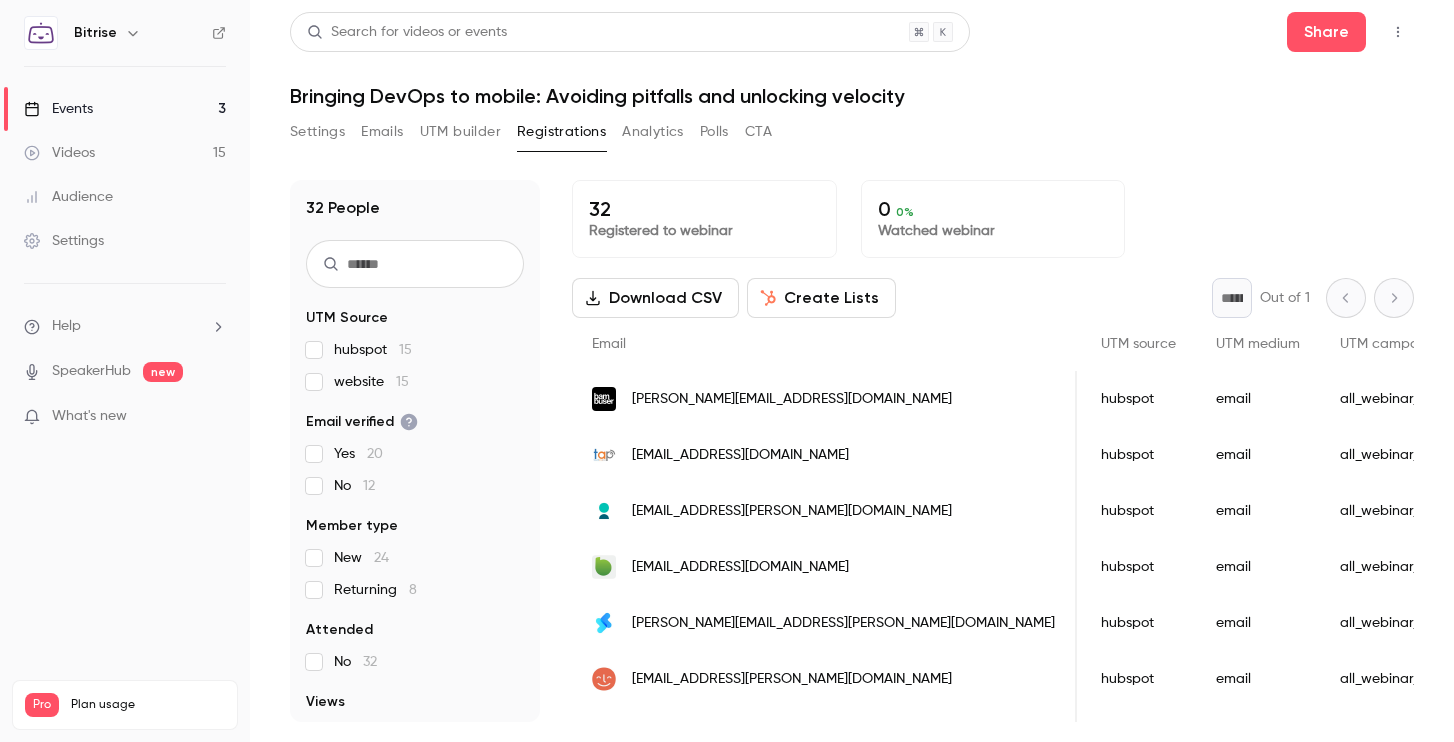 scroll, scrollTop: 0, scrollLeft: 1593, axis: horizontal 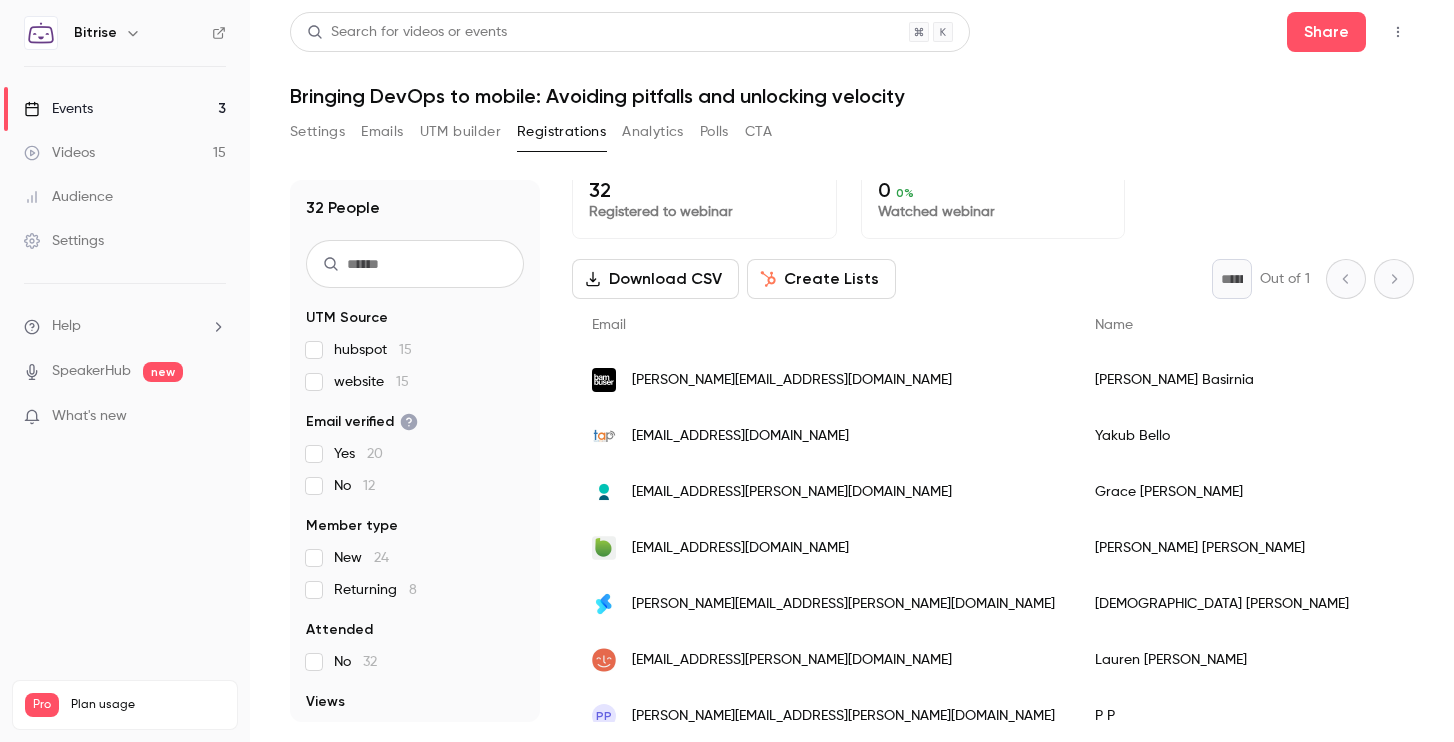 click on "Bitrise" at bounding box center (135, 33) 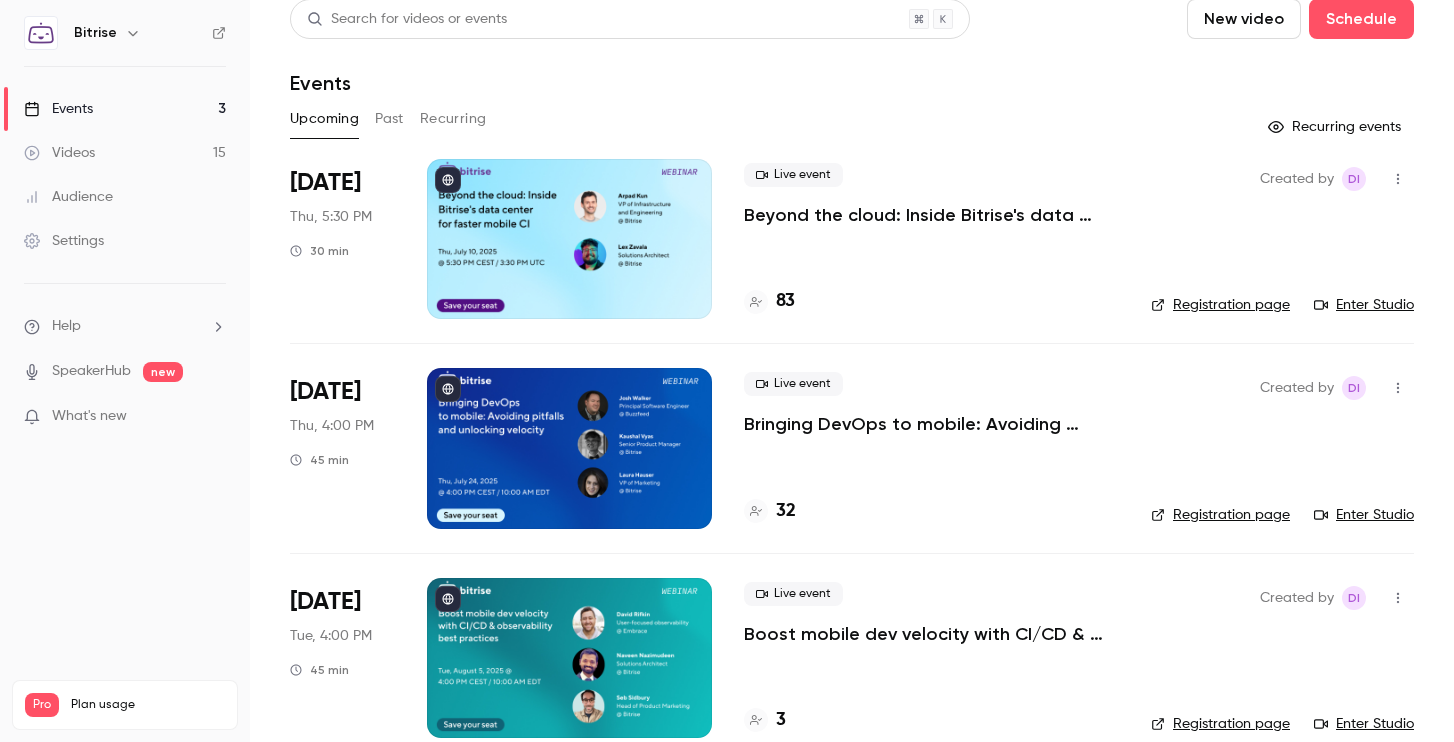 scroll, scrollTop: 0, scrollLeft: 0, axis: both 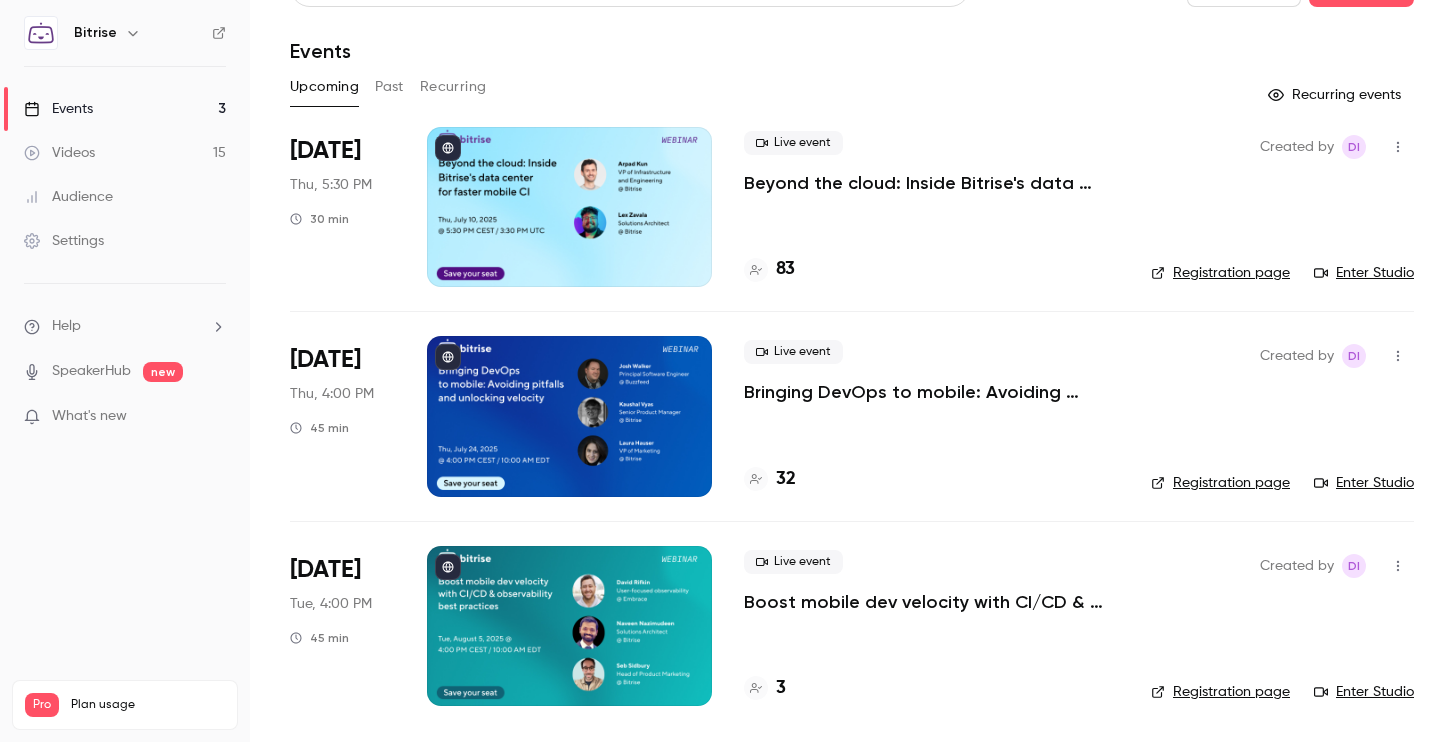 click on "Beyond the cloud: Inside Bitrise's data center for faster mobile CI" at bounding box center (931, 183) 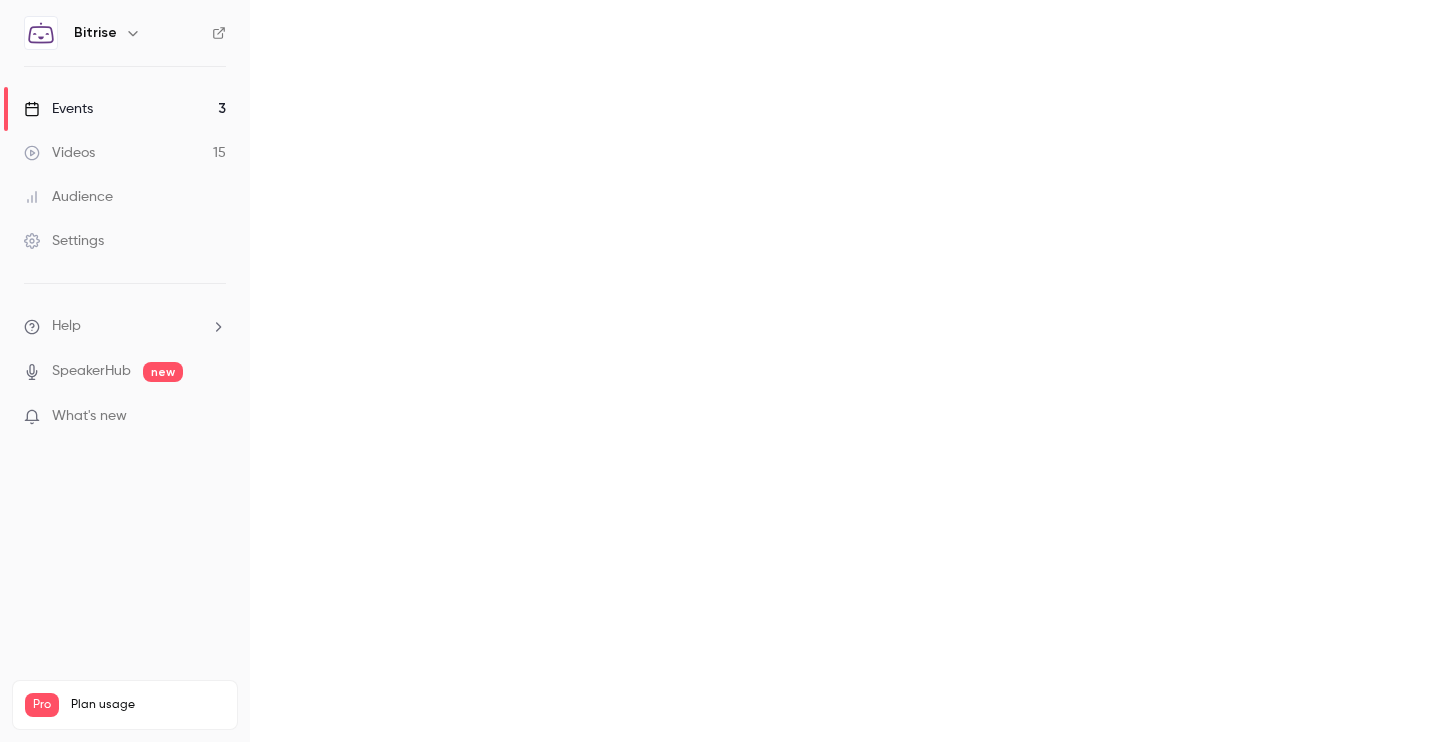 scroll, scrollTop: 0, scrollLeft: 0, axis: both 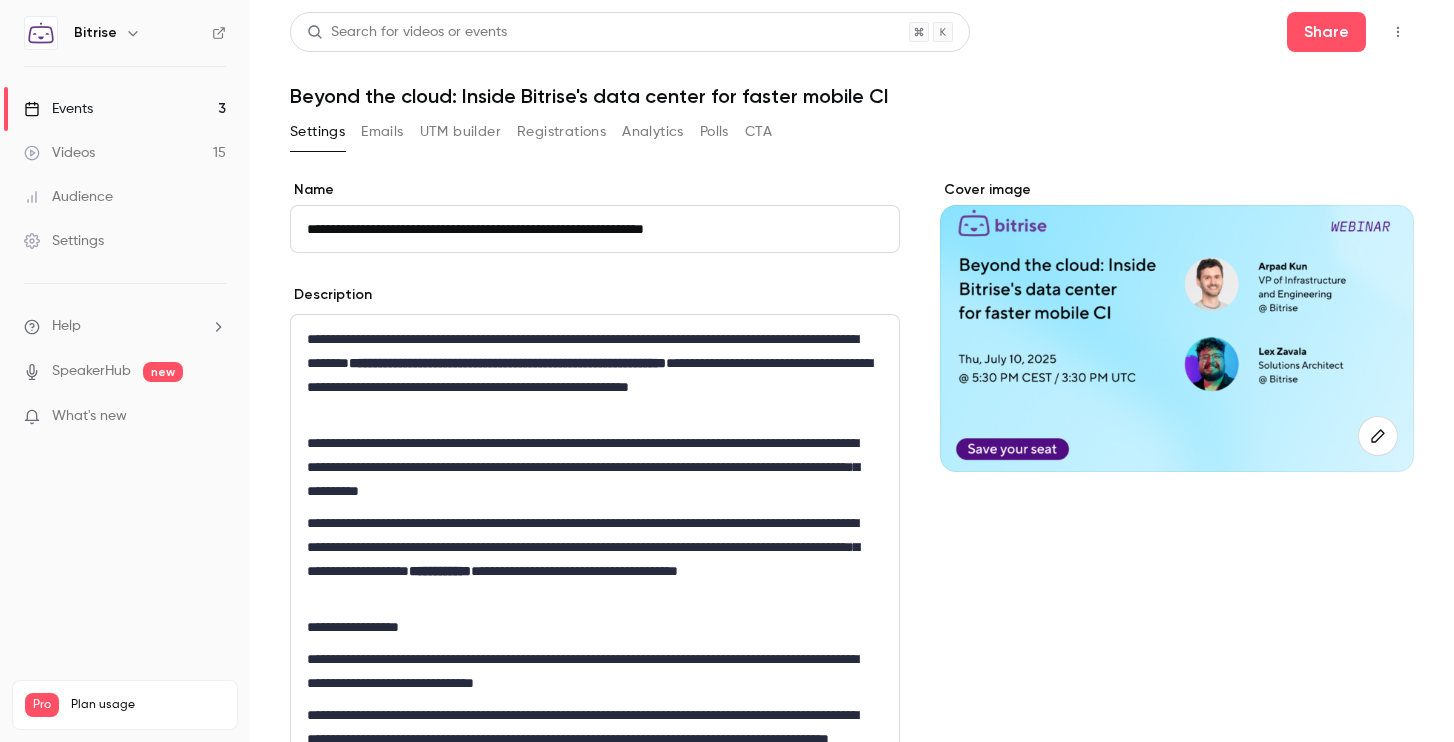 click on "Registrations" at bounding box center [561, 132] 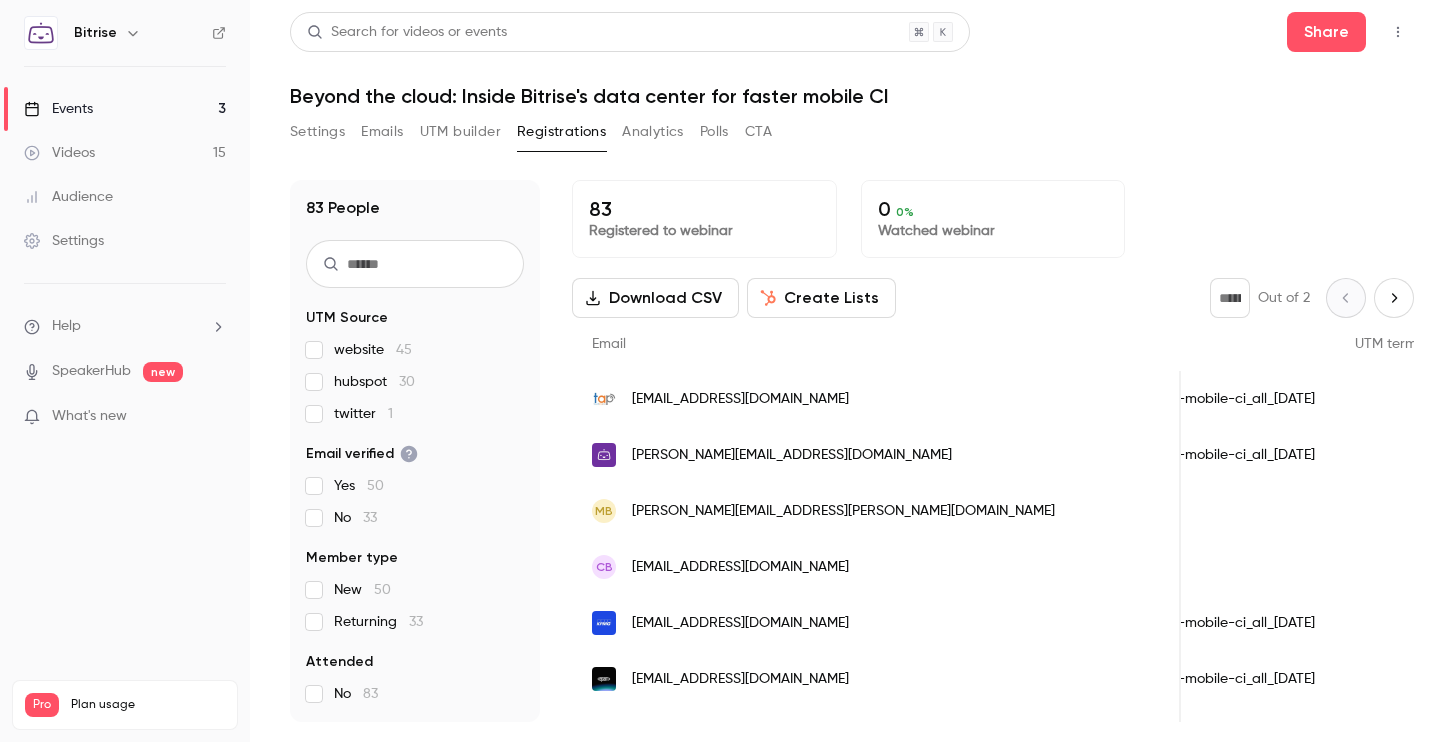 scroll, scrollTop: 0, scrollLeft: 1891, axis: horizontal 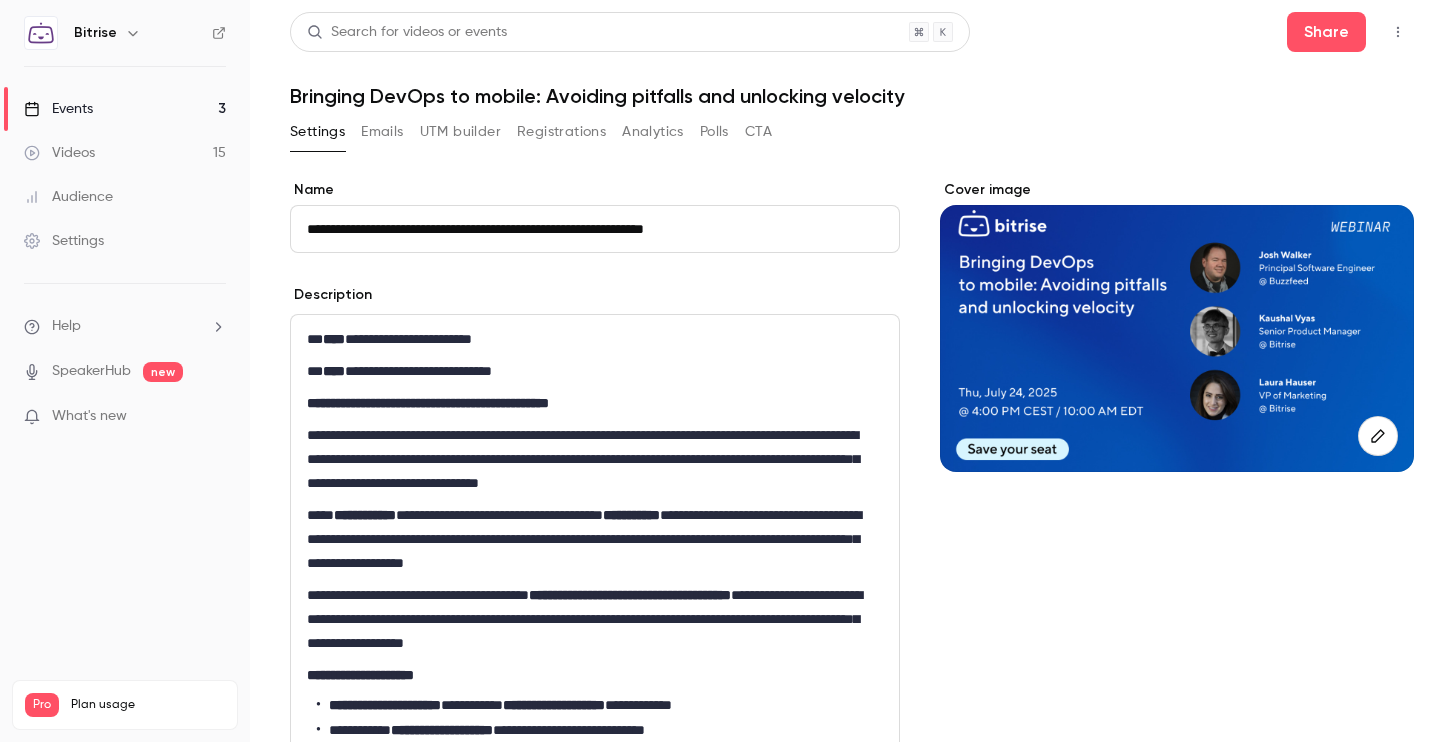click on "UTM builder" at bounding box center [460, 132] 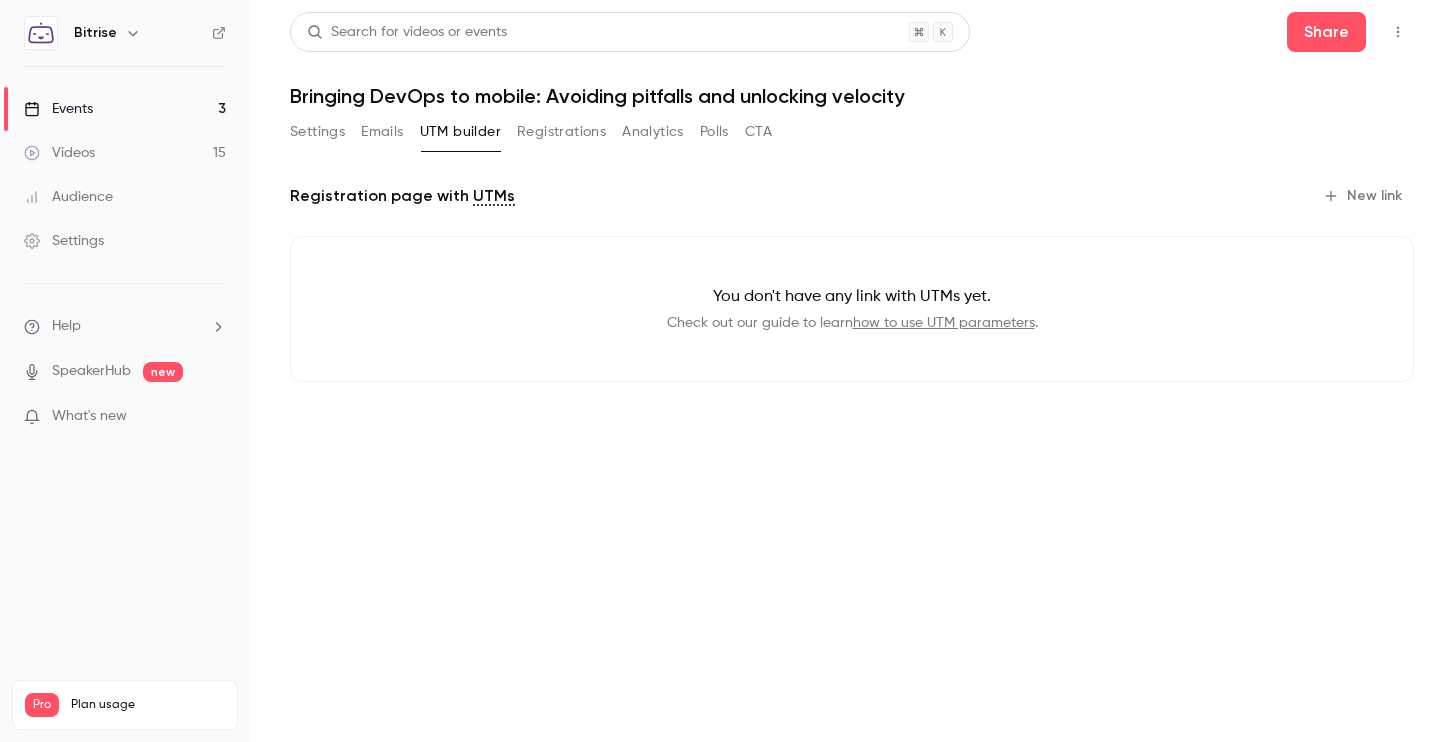 click on "Registrations" at bounding box center [561, 132] 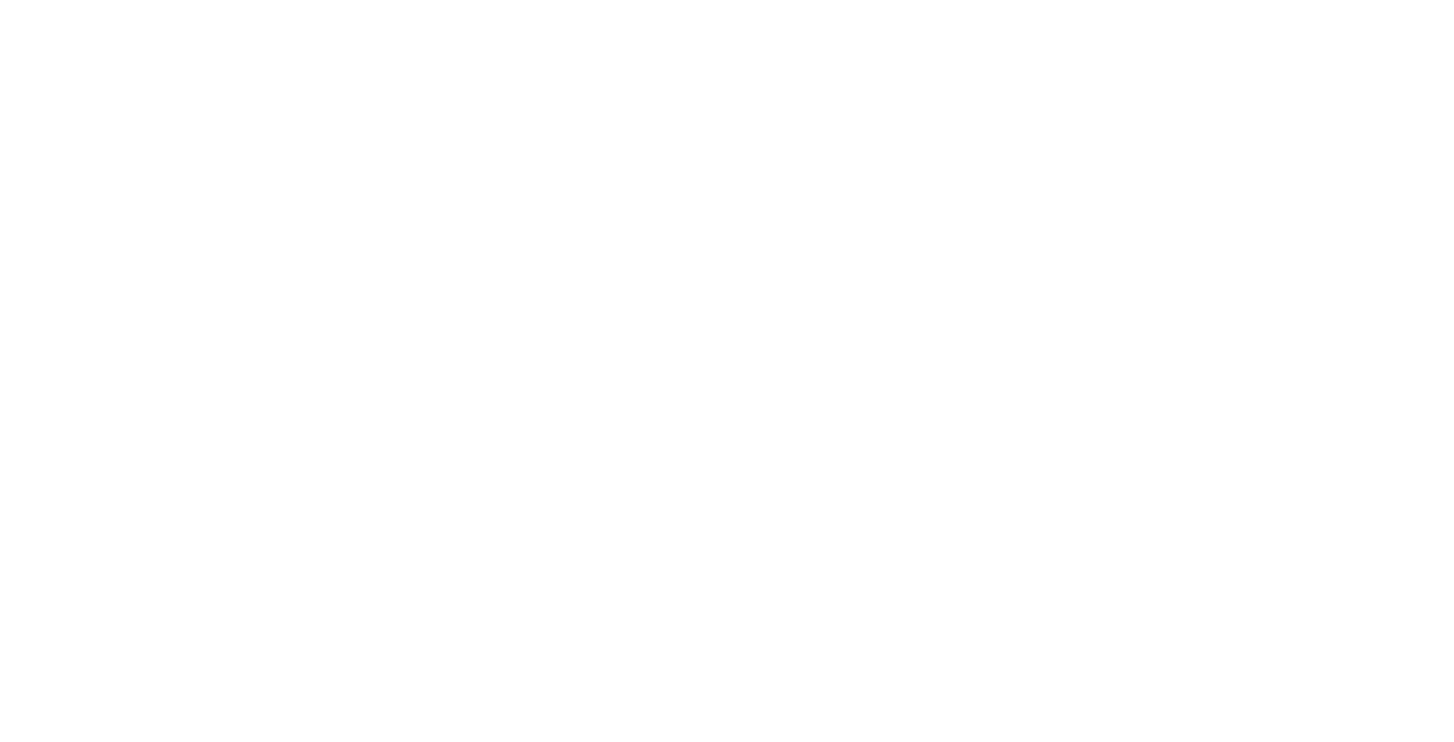 scroll, scrollTop: 0, scrollLeft: 0, axis: both 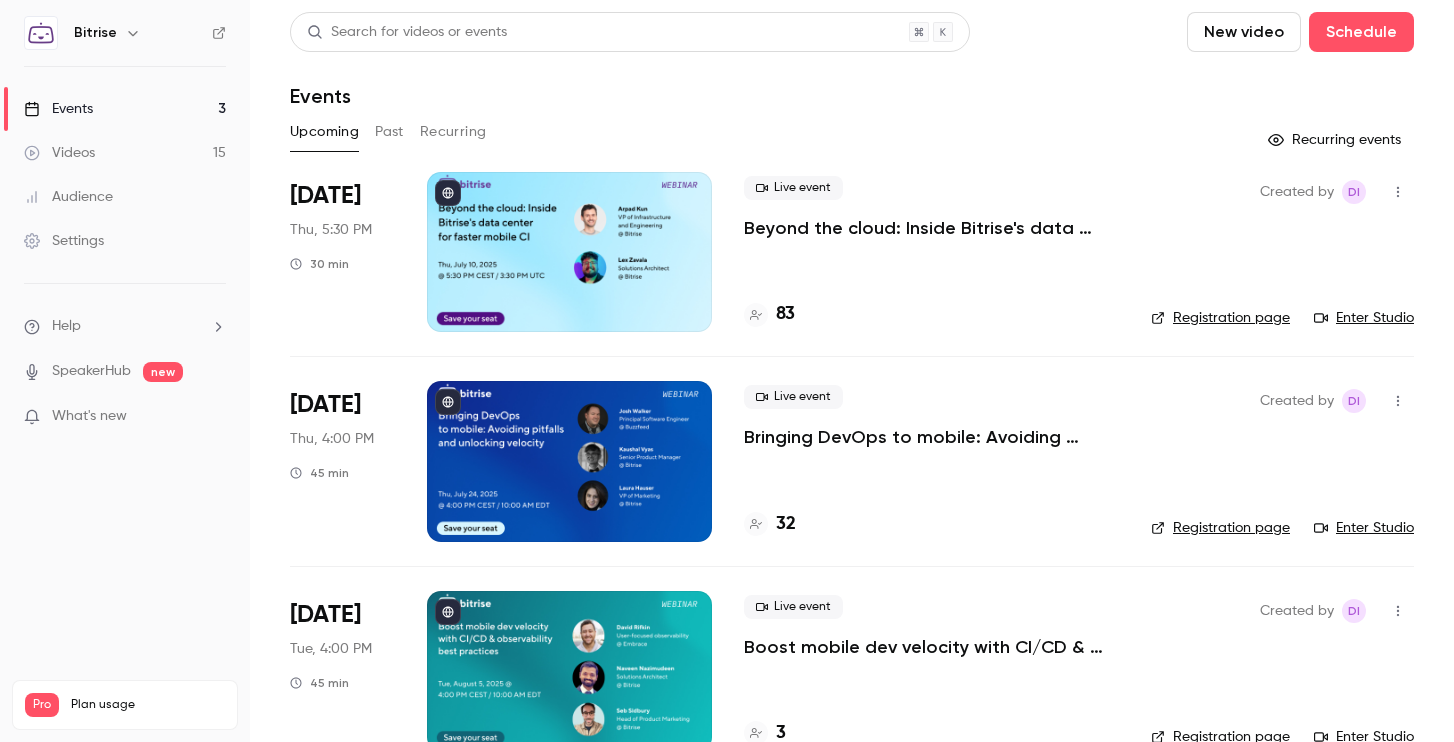 click on "Registration page" at bounding box center (1220, 318) 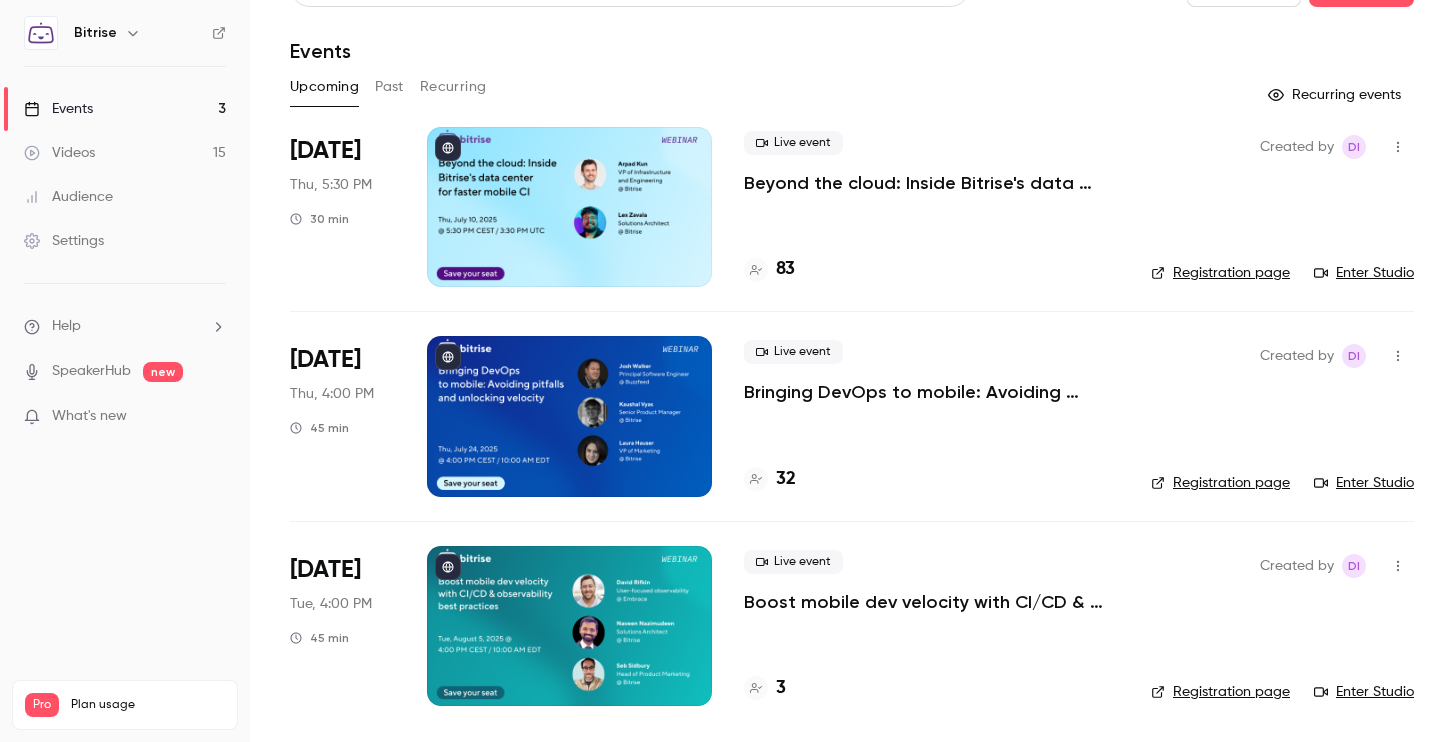 click on "Registration page" at bounding box center (1220, 692) 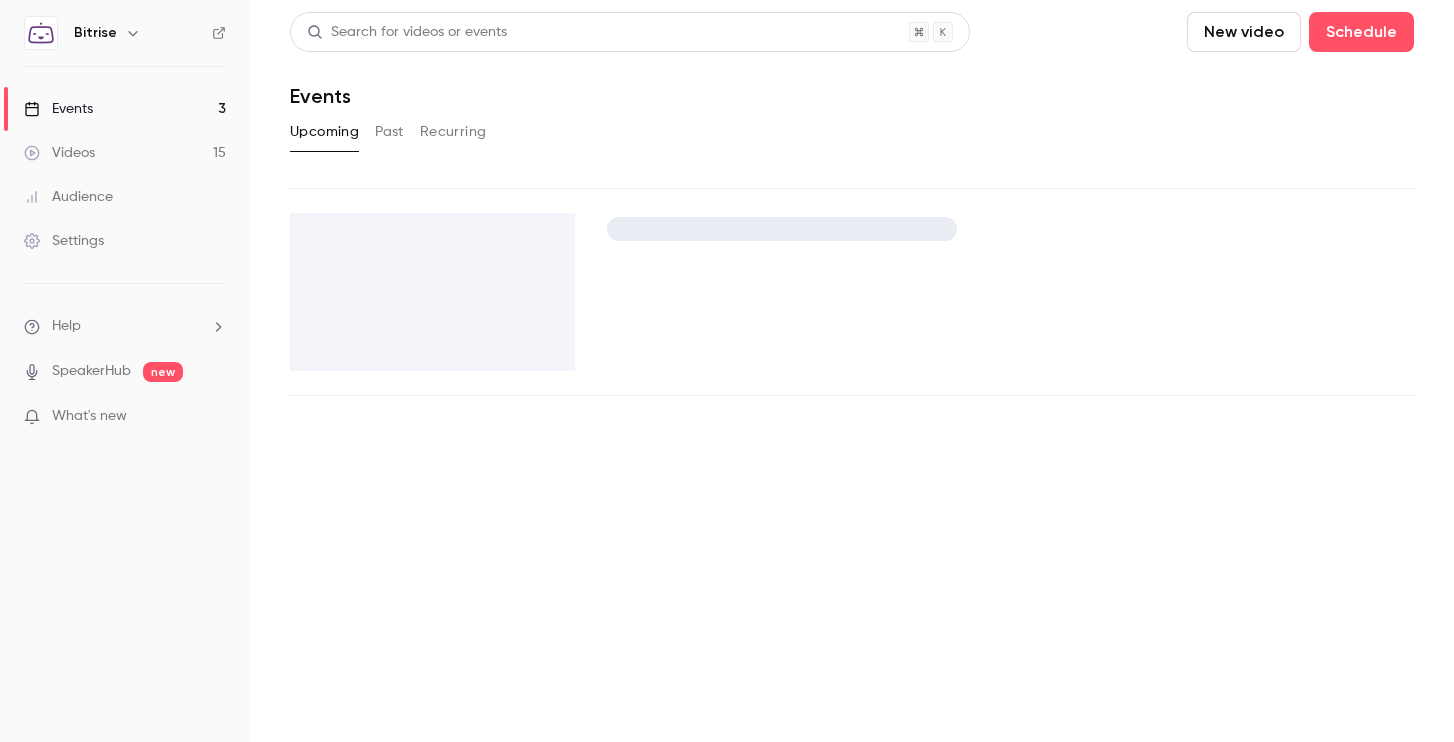scroll, scrollTop: 0, scrollLeft: 0, axis: both 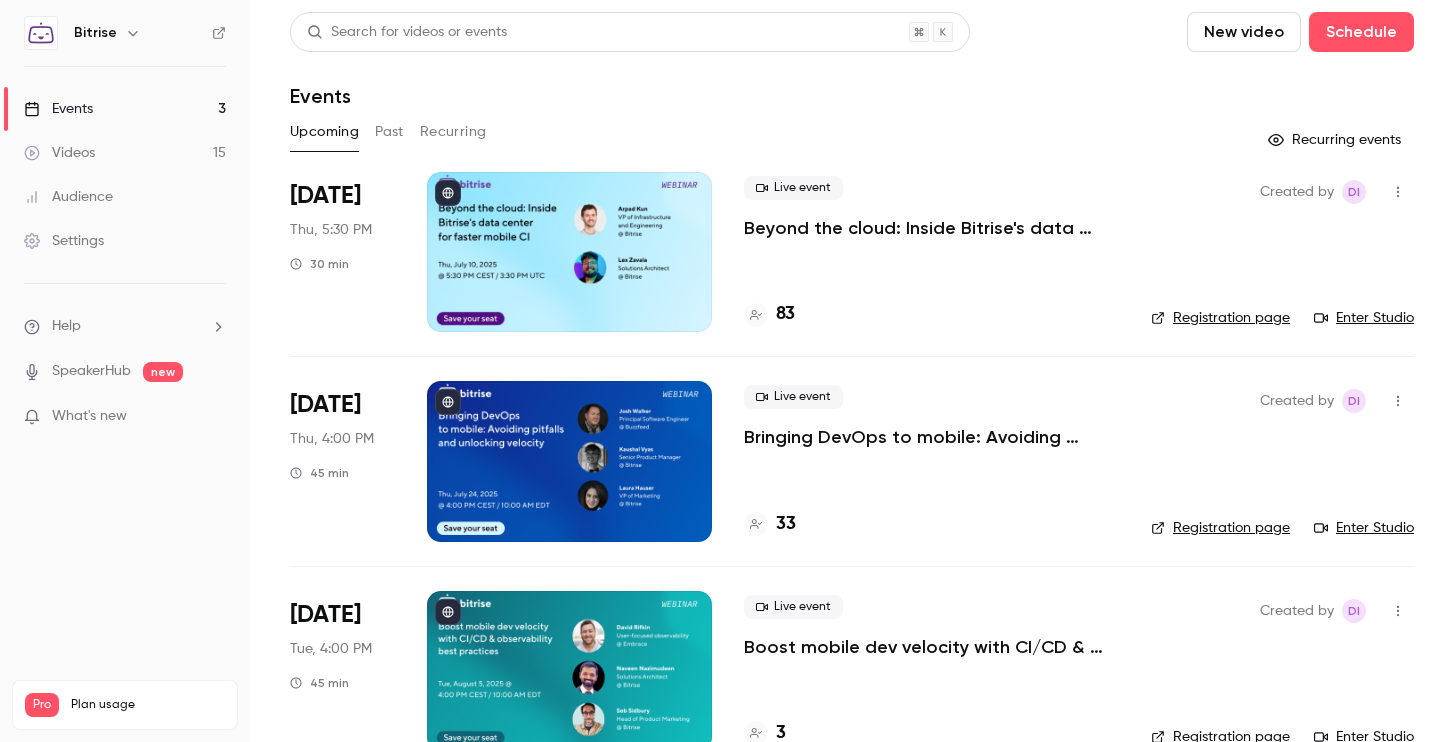 click on "Bringing DevOps to mobile: Avoiding pitfalls and unlocking velocity" at bounding box center (931, 437) 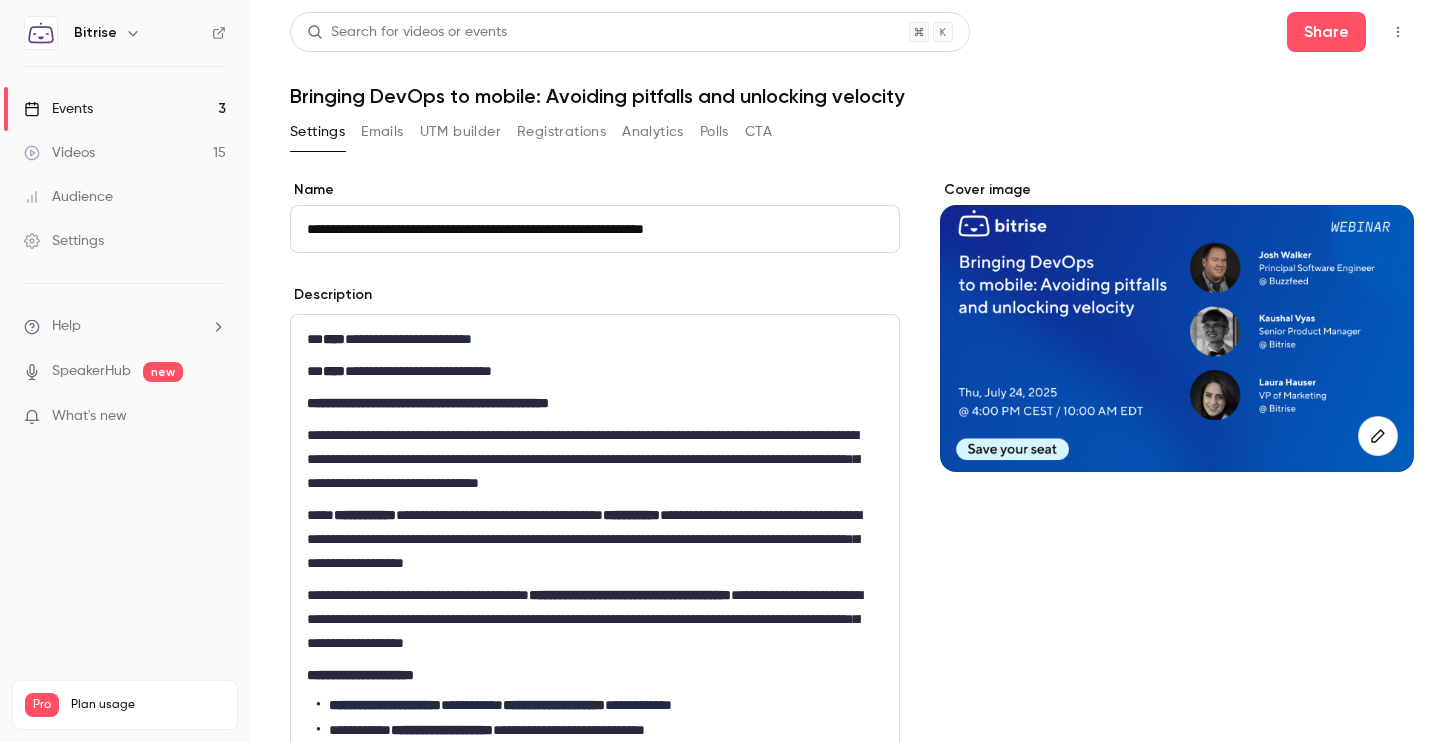 drag, startPoint x: 589, startPoint y: 129, endPoint x: 676, endPoint y: 135, distance: 87.20665 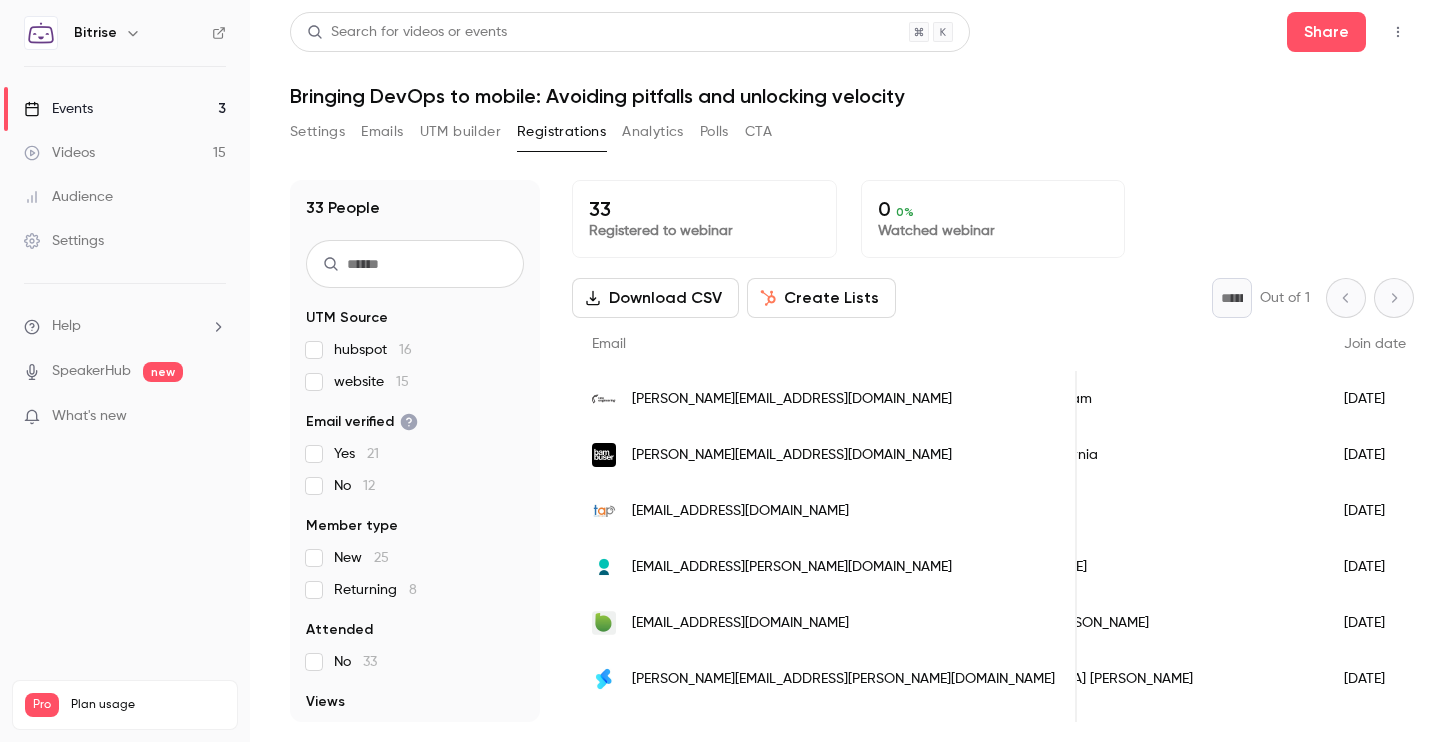 scroll, scrollTop: 0, scrollLeft: 0, axis: both 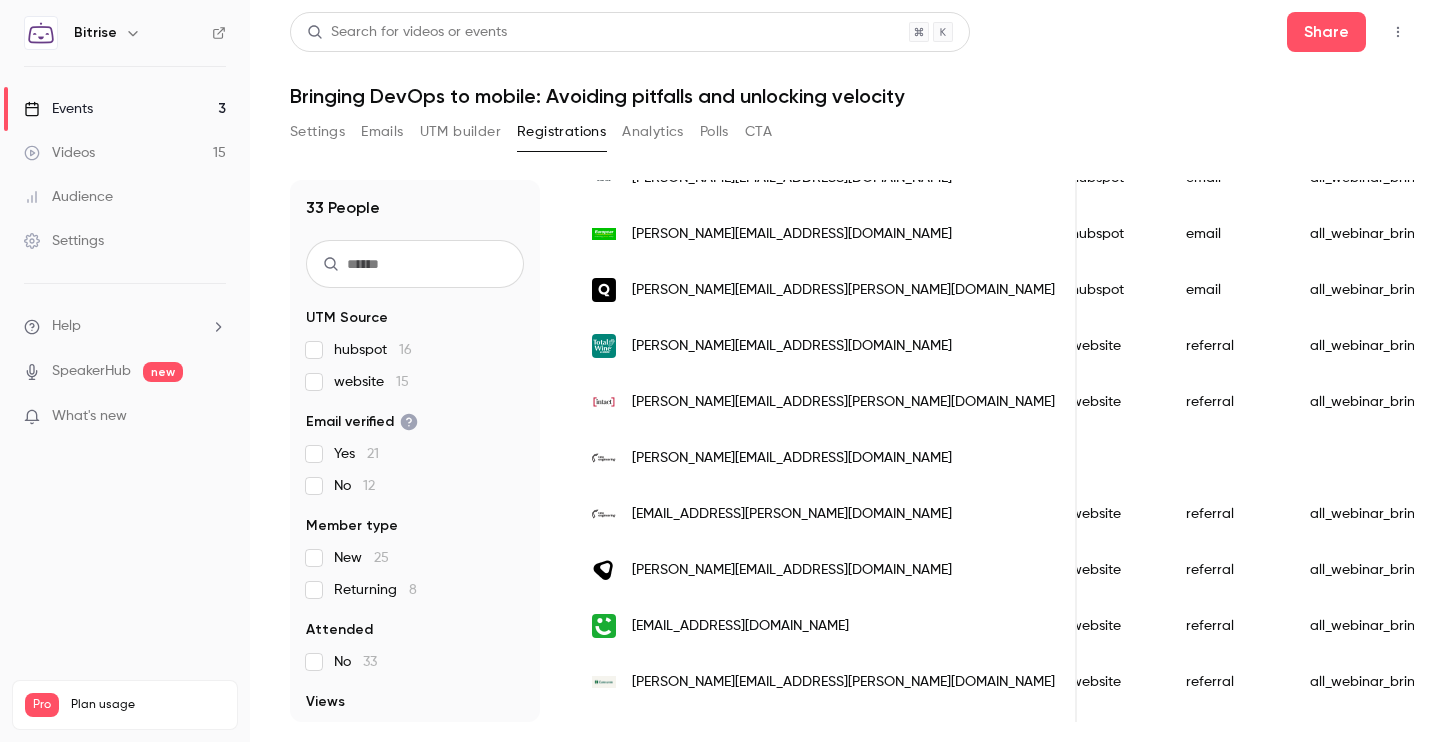 drag, startPoint x: 1006, startPoint y: 314, endPoint x: 1021, endPoint y: 309, distance: 15.811388 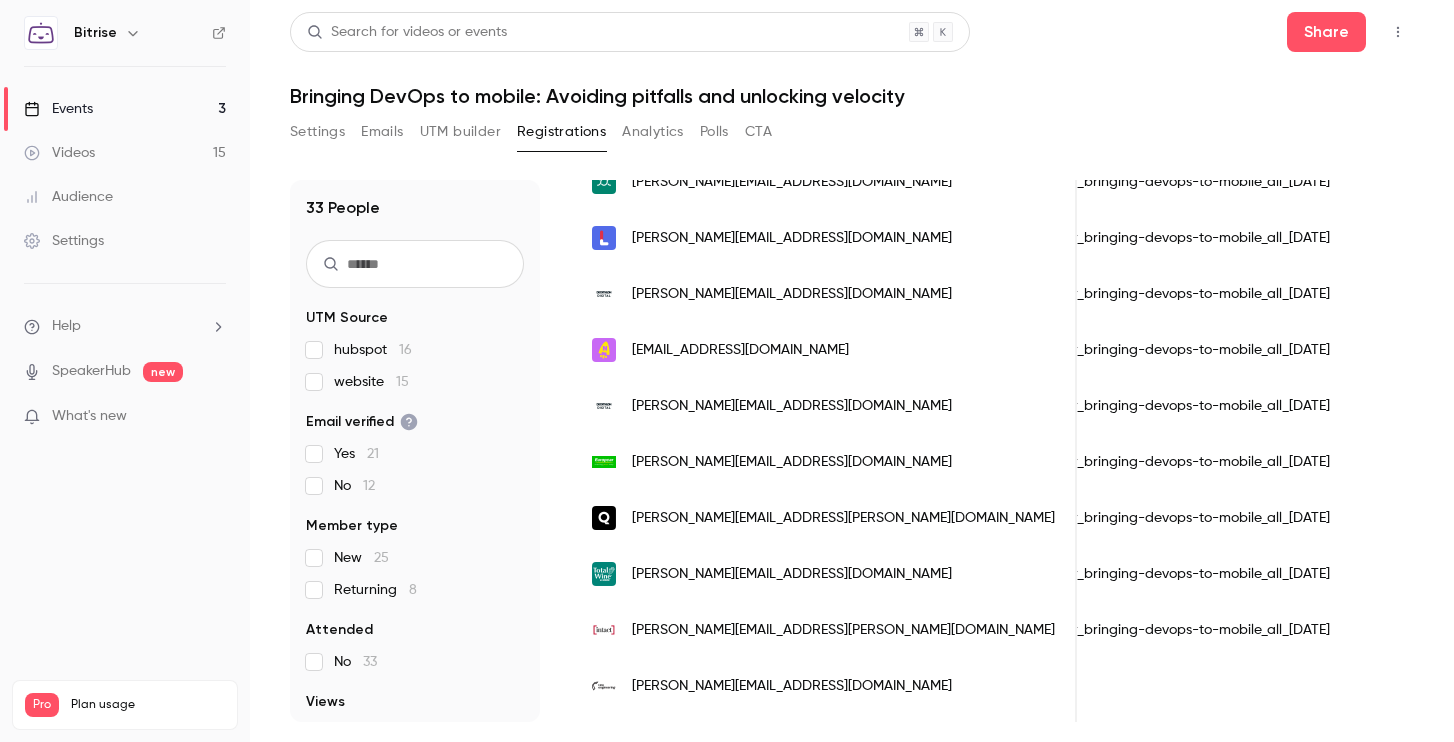 scroll, scrollTop: 646, scrollLeft: 0, axis: vertical 